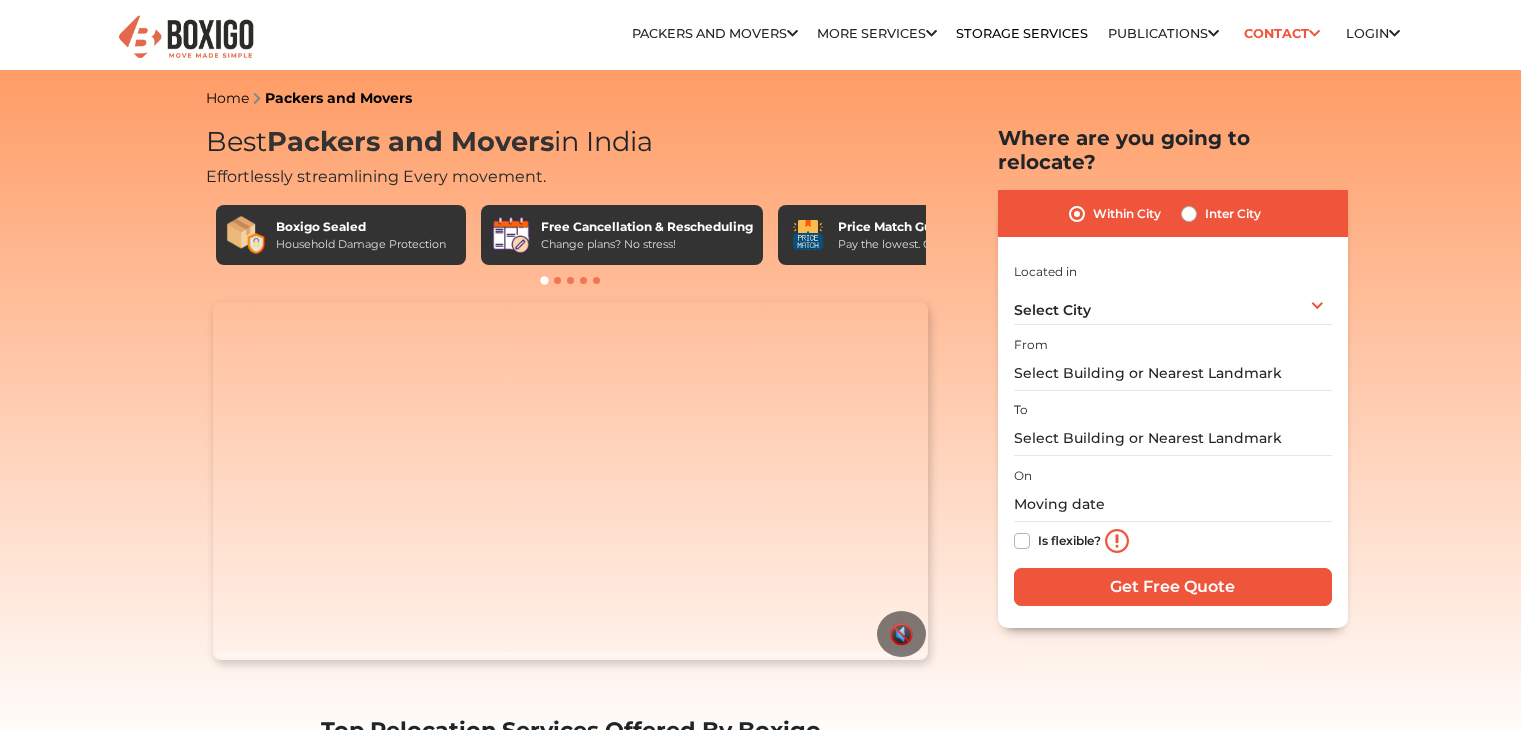 scroll, scrollTop: 0, scrollLeft: 0, axis: both 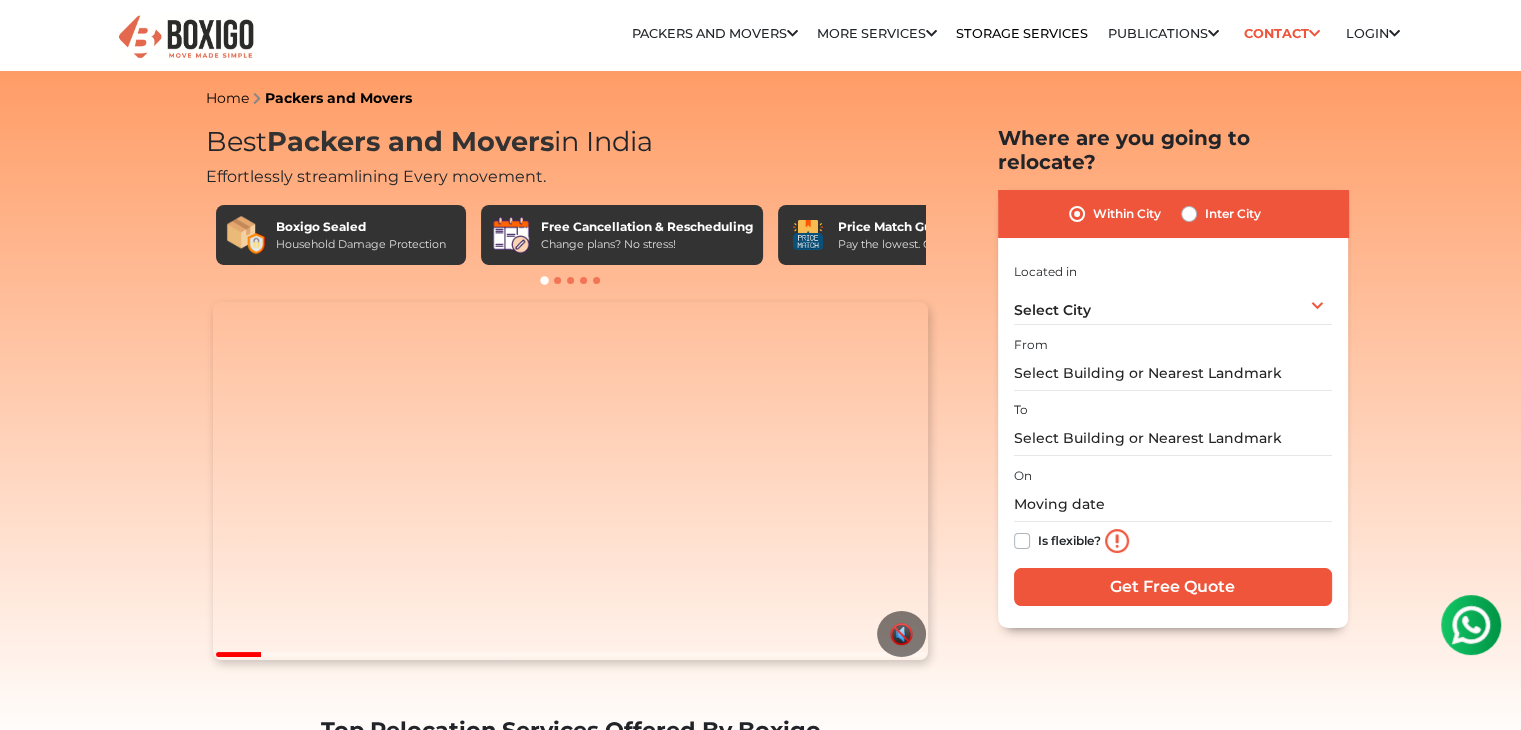 click at bounding box center [186, 37] 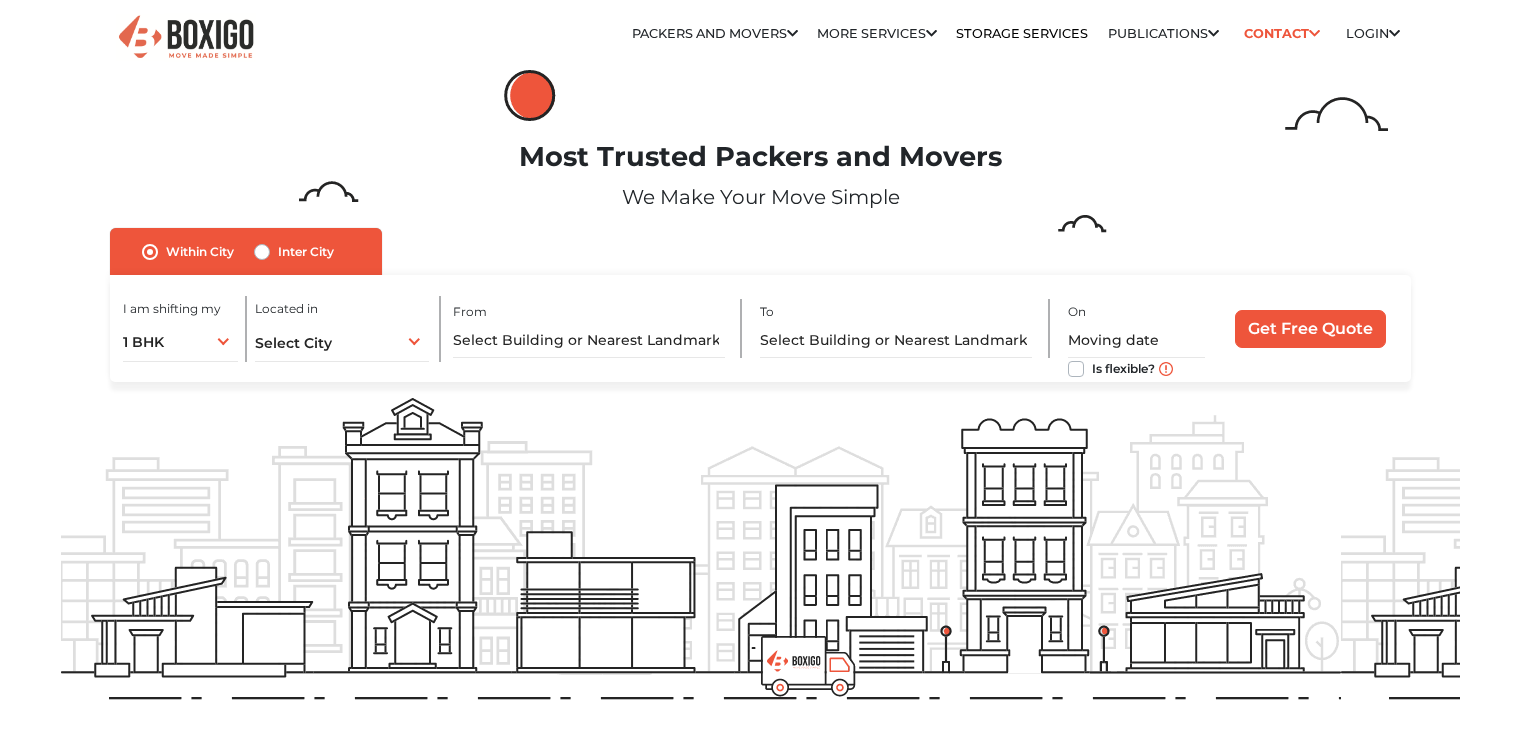 scroll, scrollTop: 0, scrollLeft: 0, axis: both 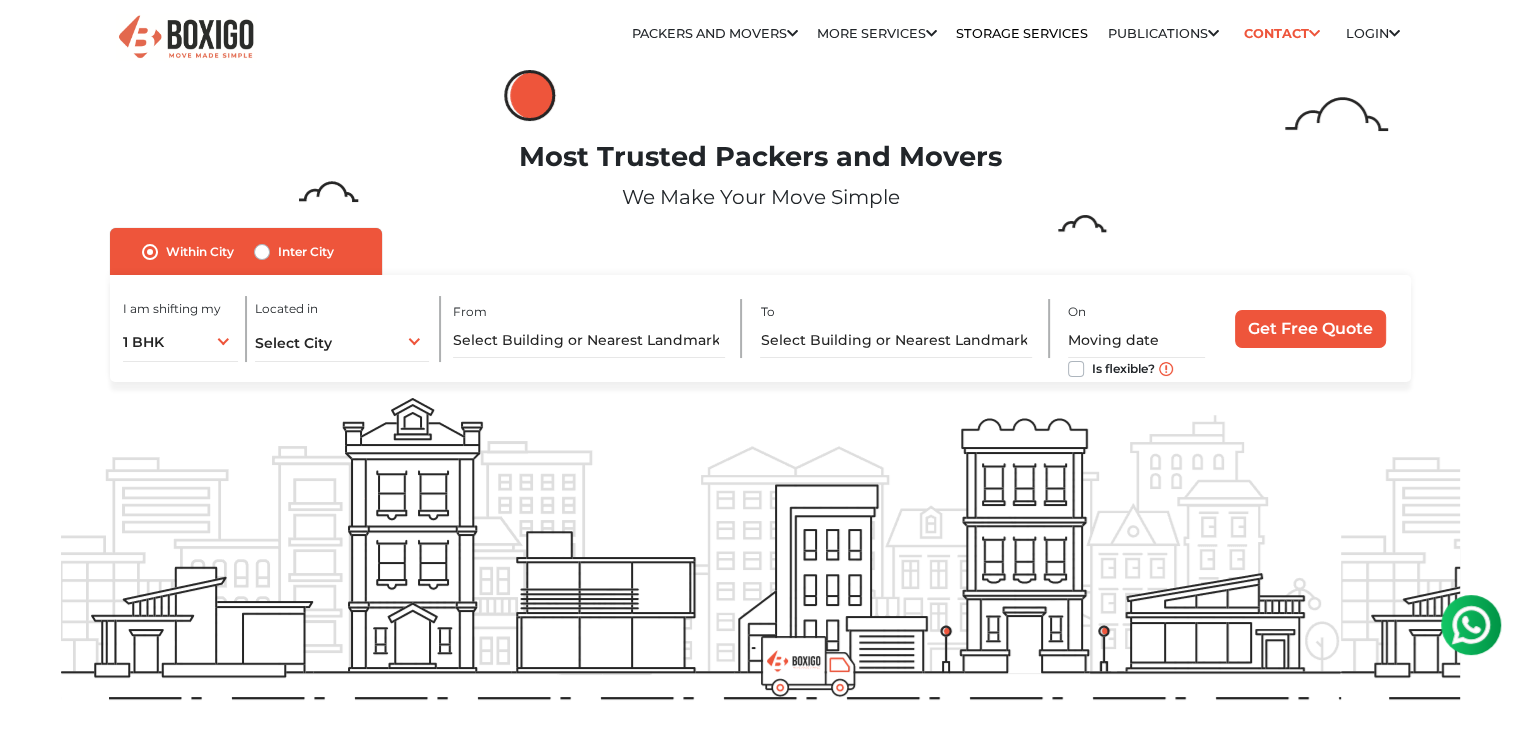 click on "Inter City" at bounding box center [306, 252] 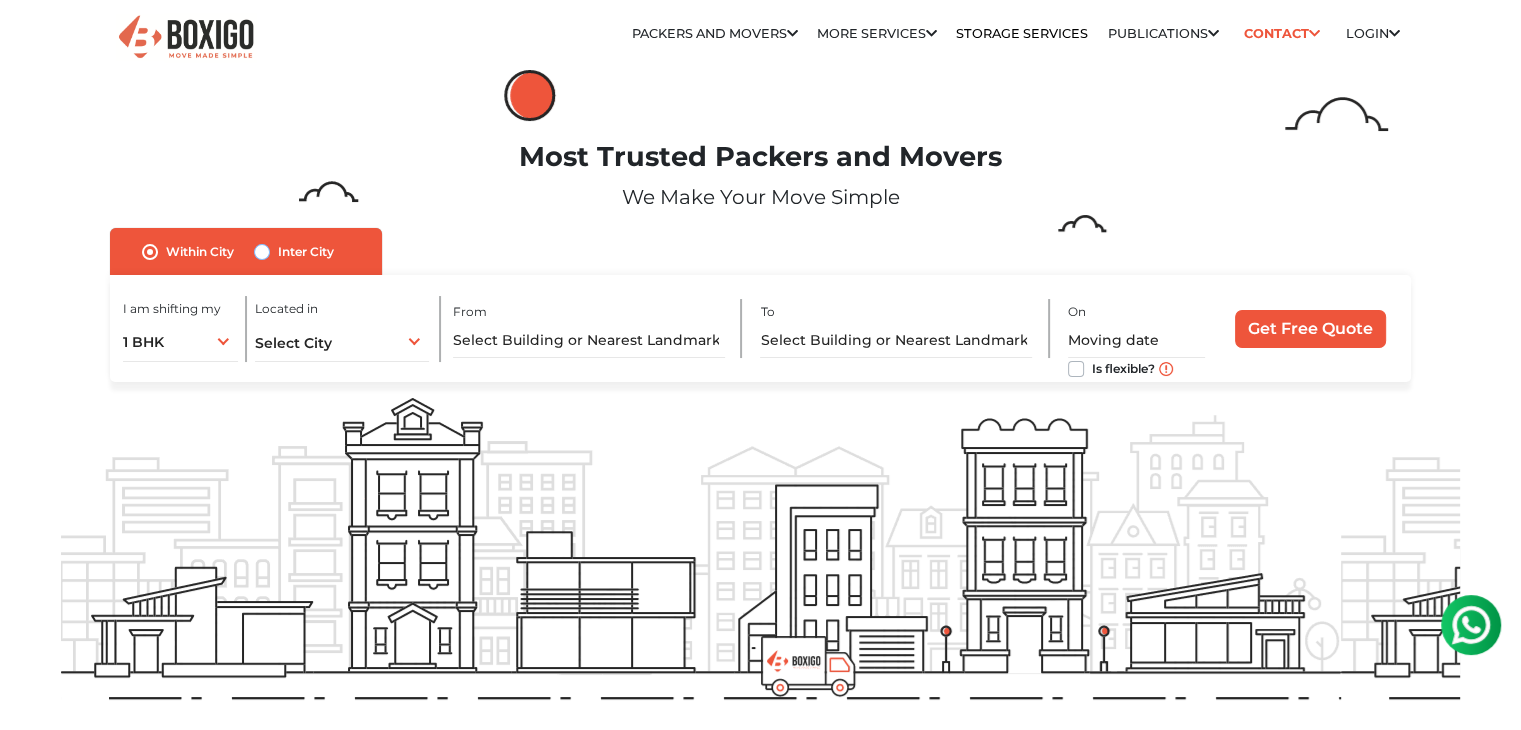 click on "Inter City" at bounding box center [262, 250] 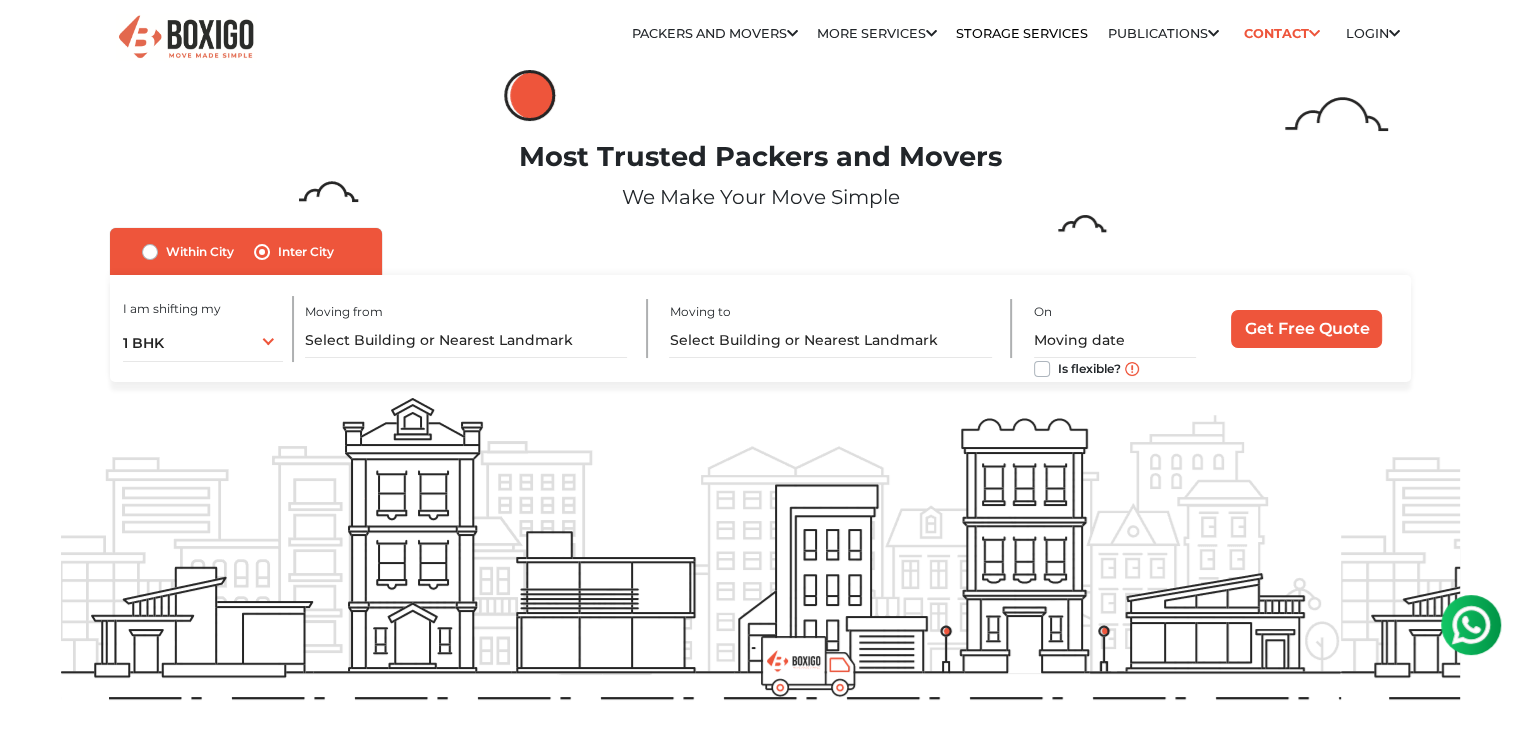 click on "Within City" at bounding box center [200, 252] 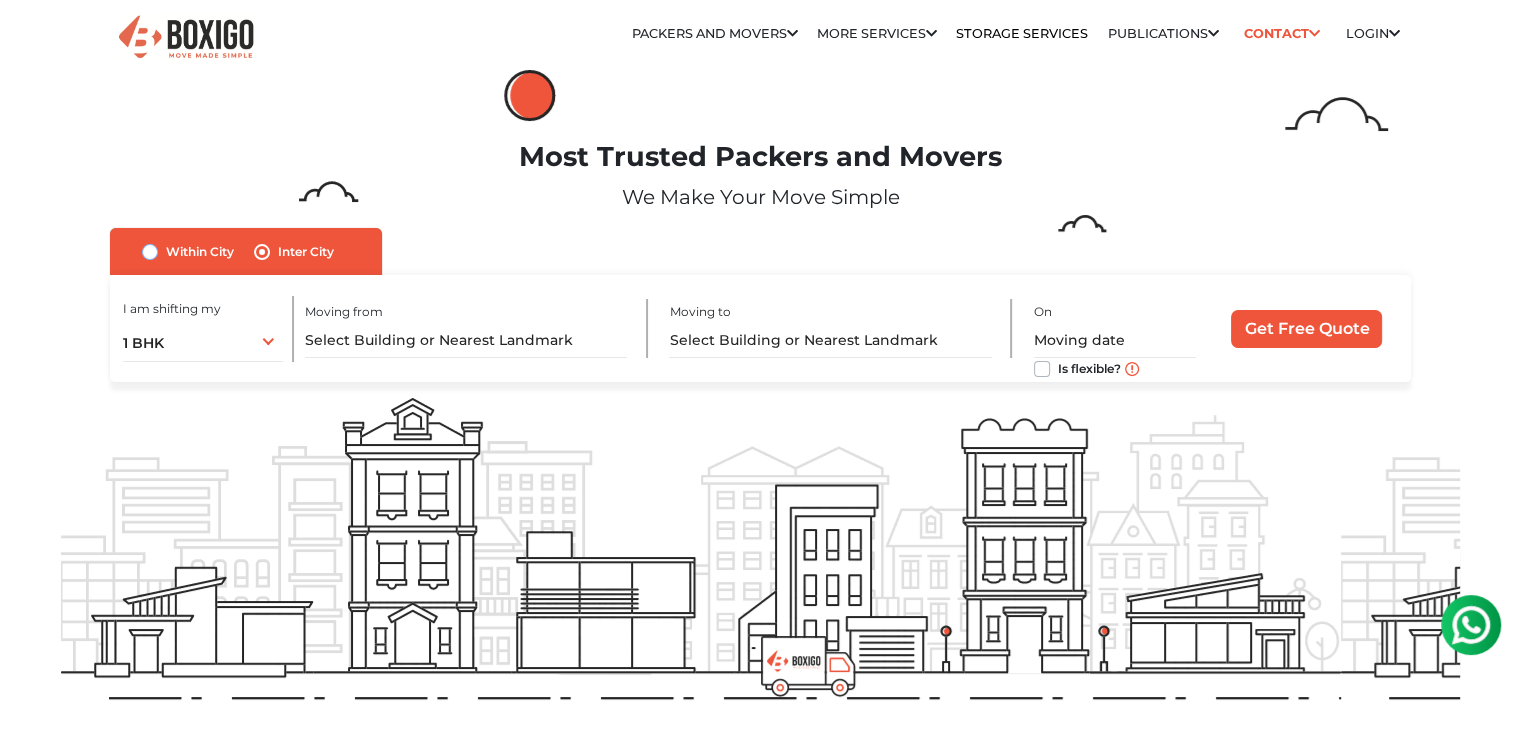 click on "Within City" at bounding box center (150, 250) 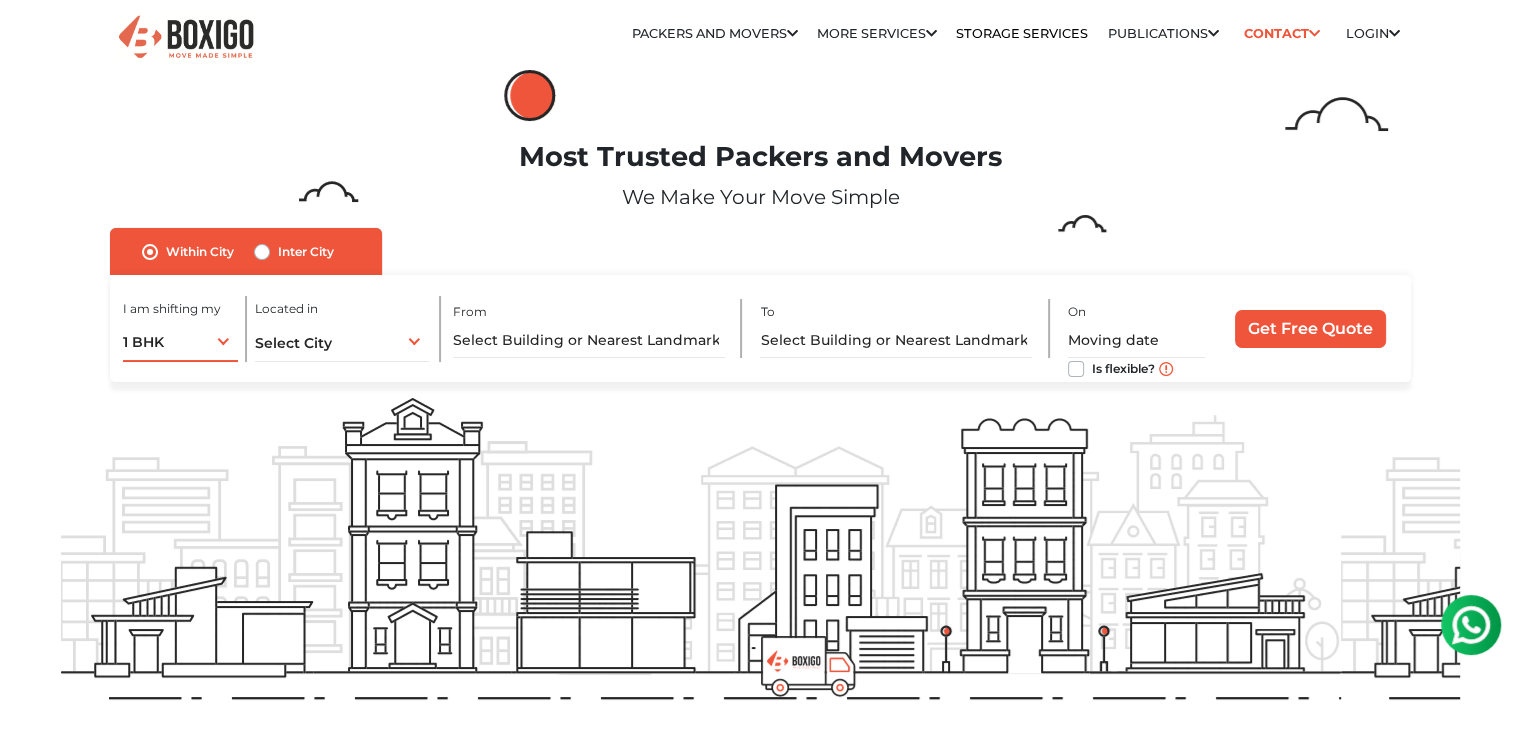 click on "1 BHK  1 BHK  2 BHK  3 BHK  3 + BHK  FEW ITEMS" at bounding box center (180, 341) 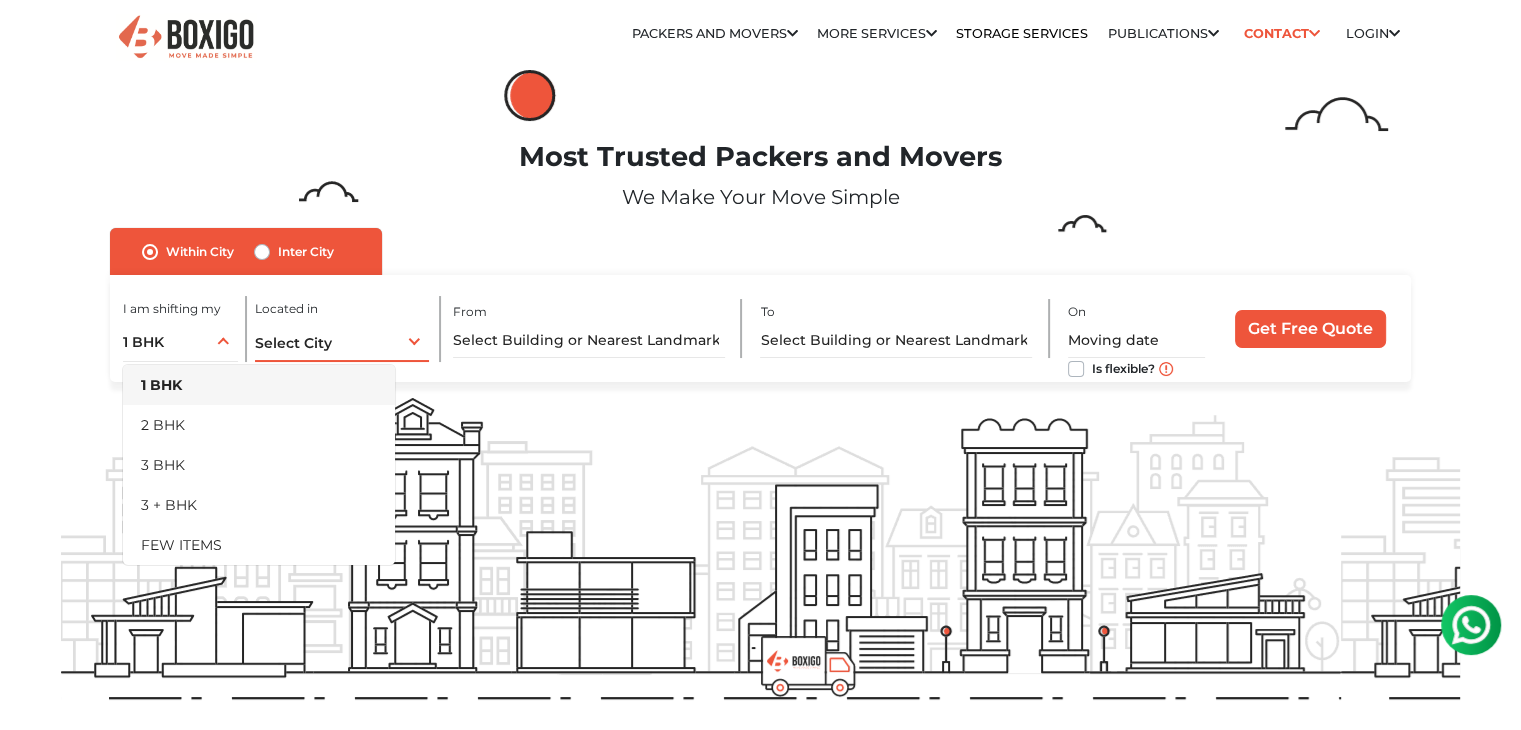 click on "Select City" at bounding box center [293, 343] 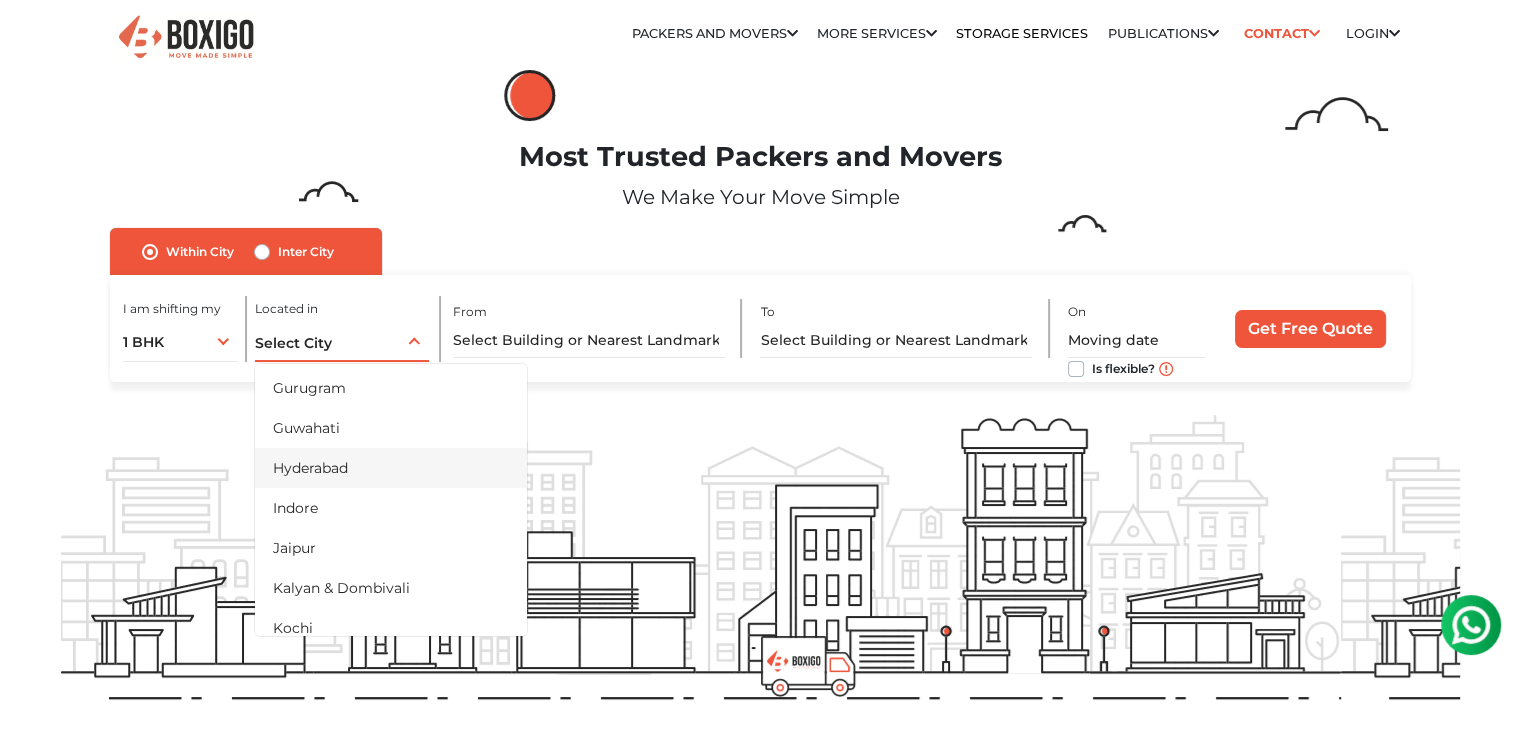 scroll, scrollTop: 400, scrollLeft: 0, axis: vertical 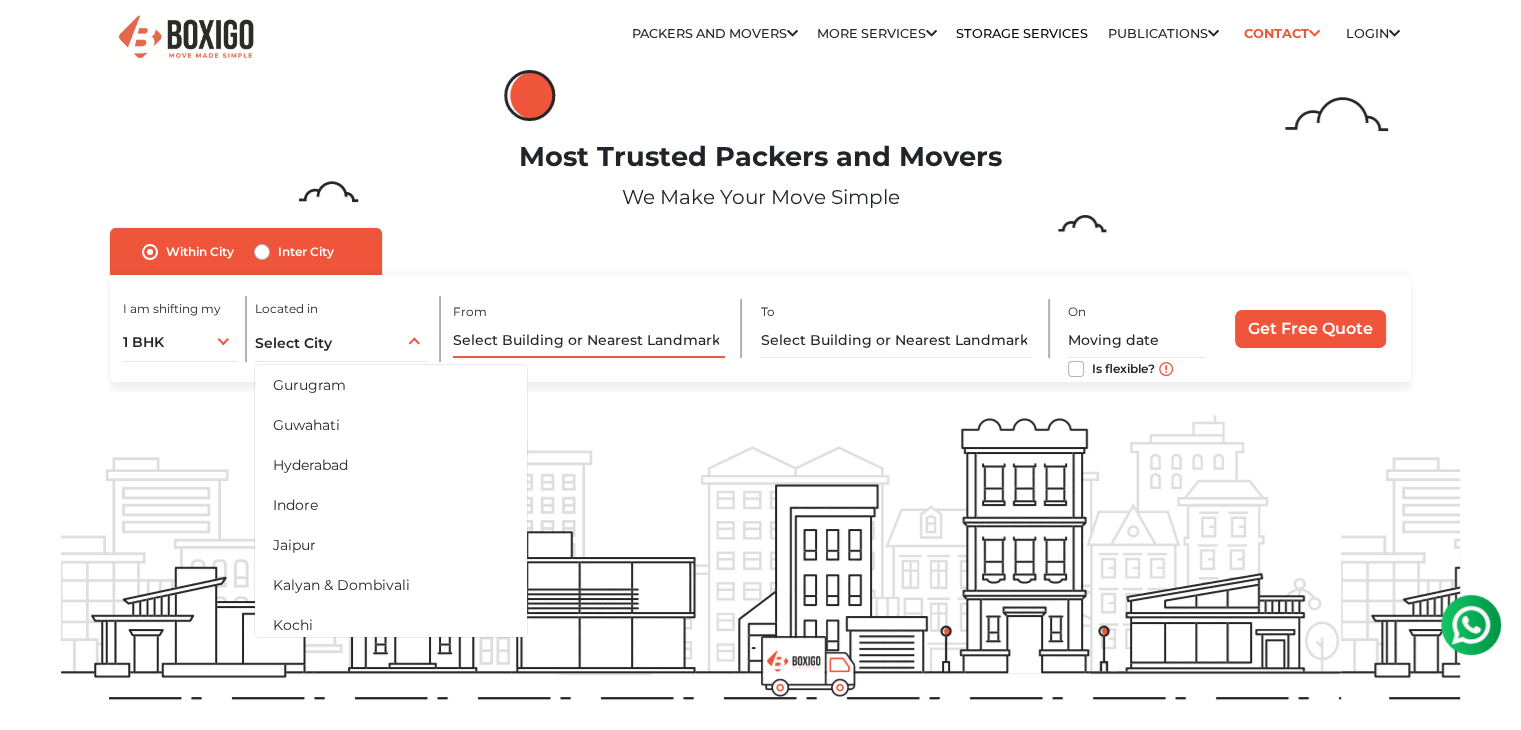 click at bounding box center (589, 340) 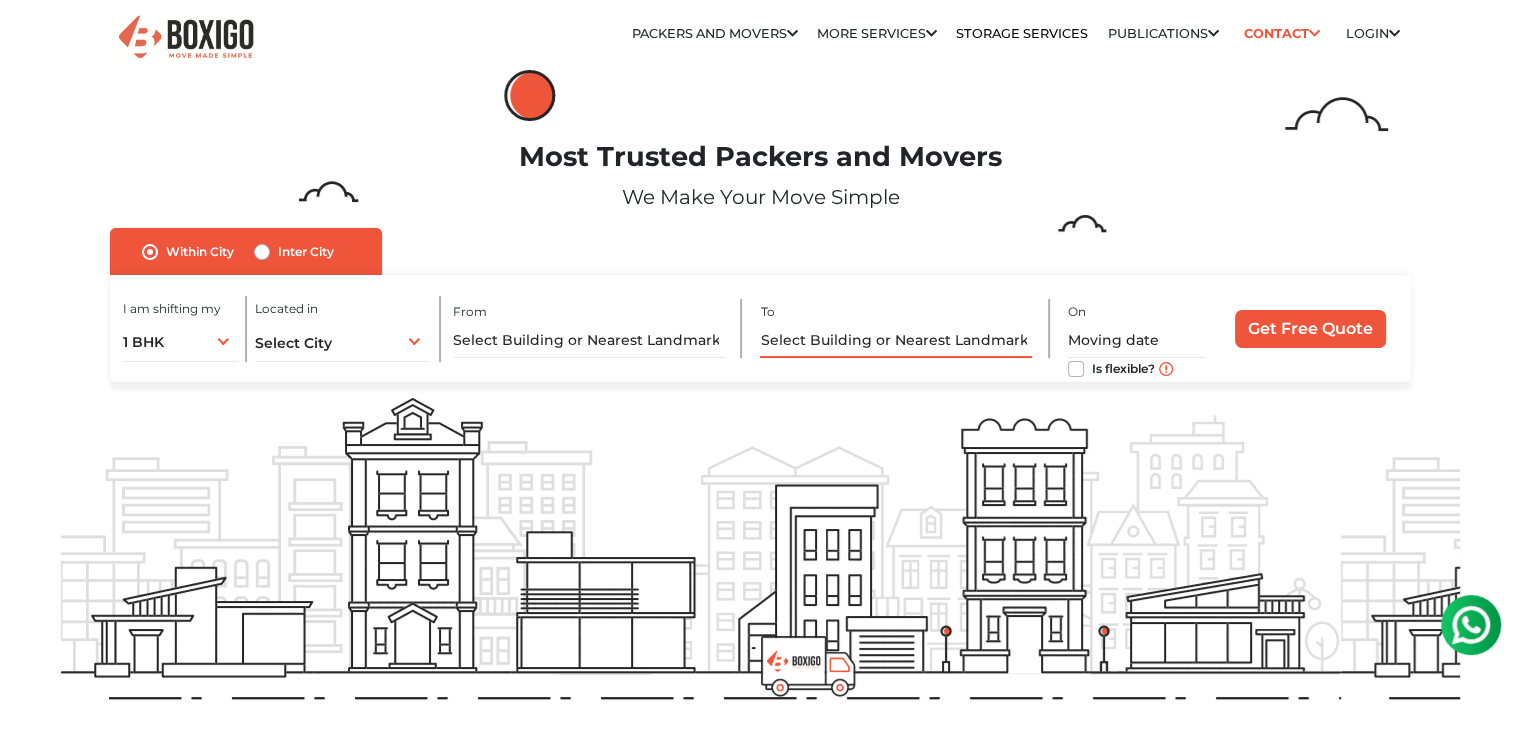 click at bounding box center [896, 340] 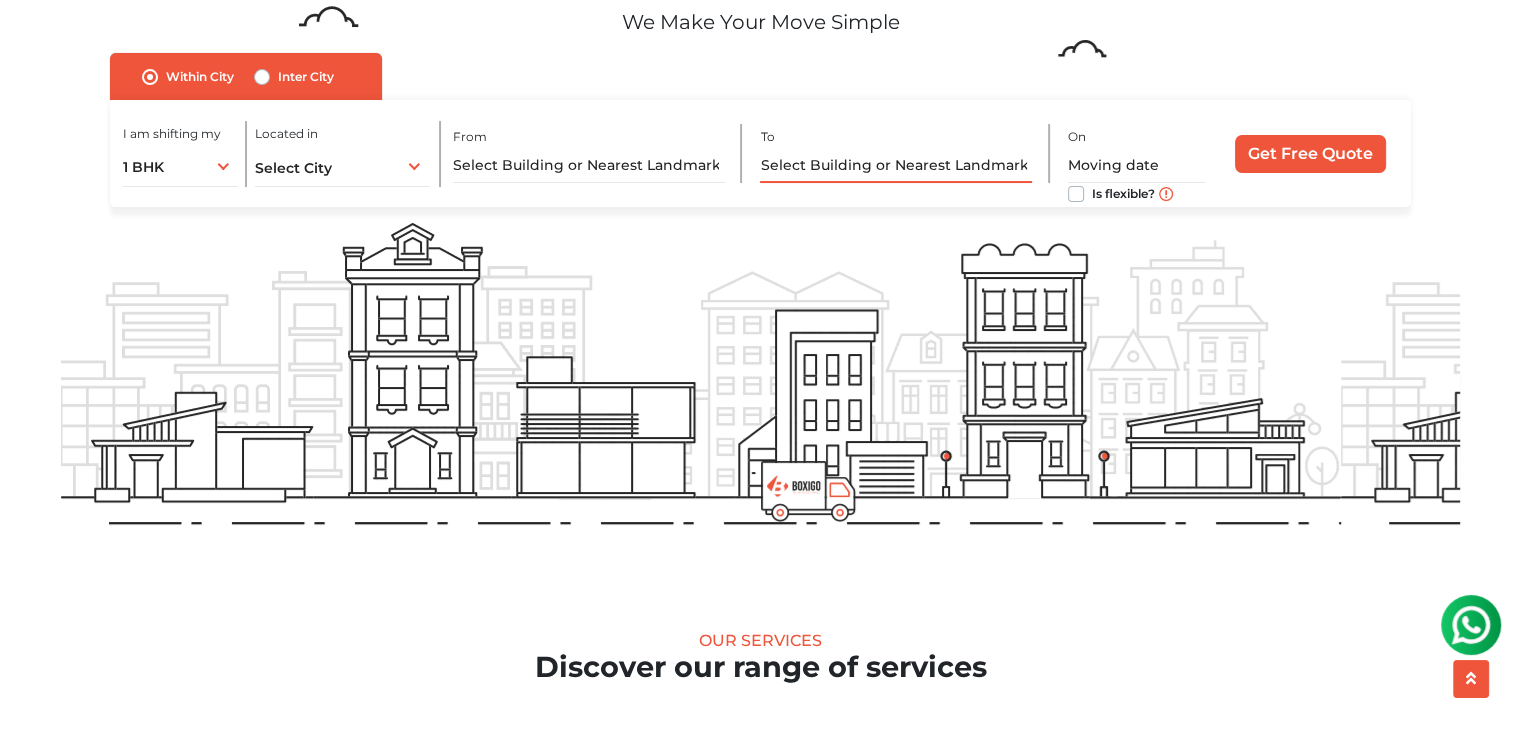 scroll, scrollTop: 0, scrollLeft: 0, axis: both 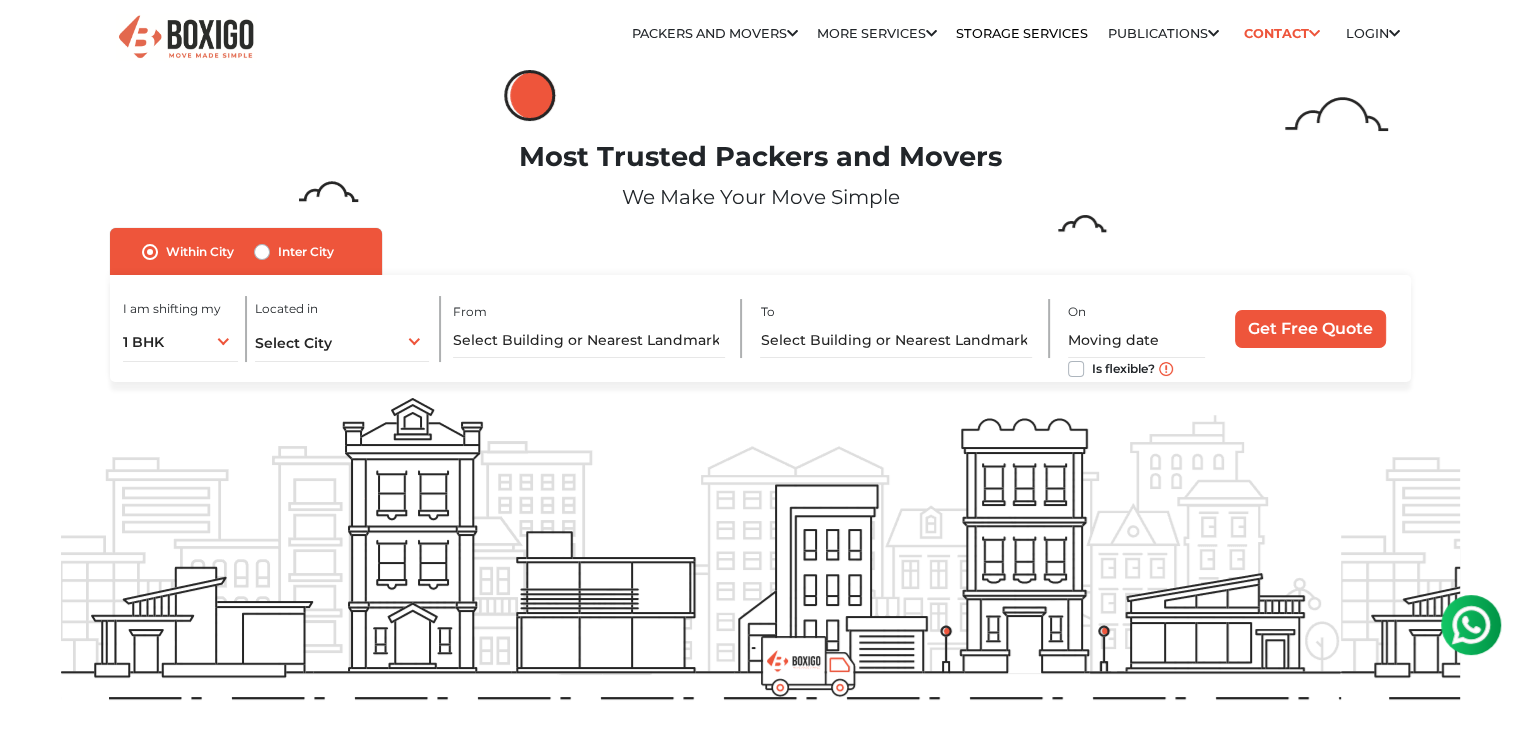 click at bounding box center (1471, 625) 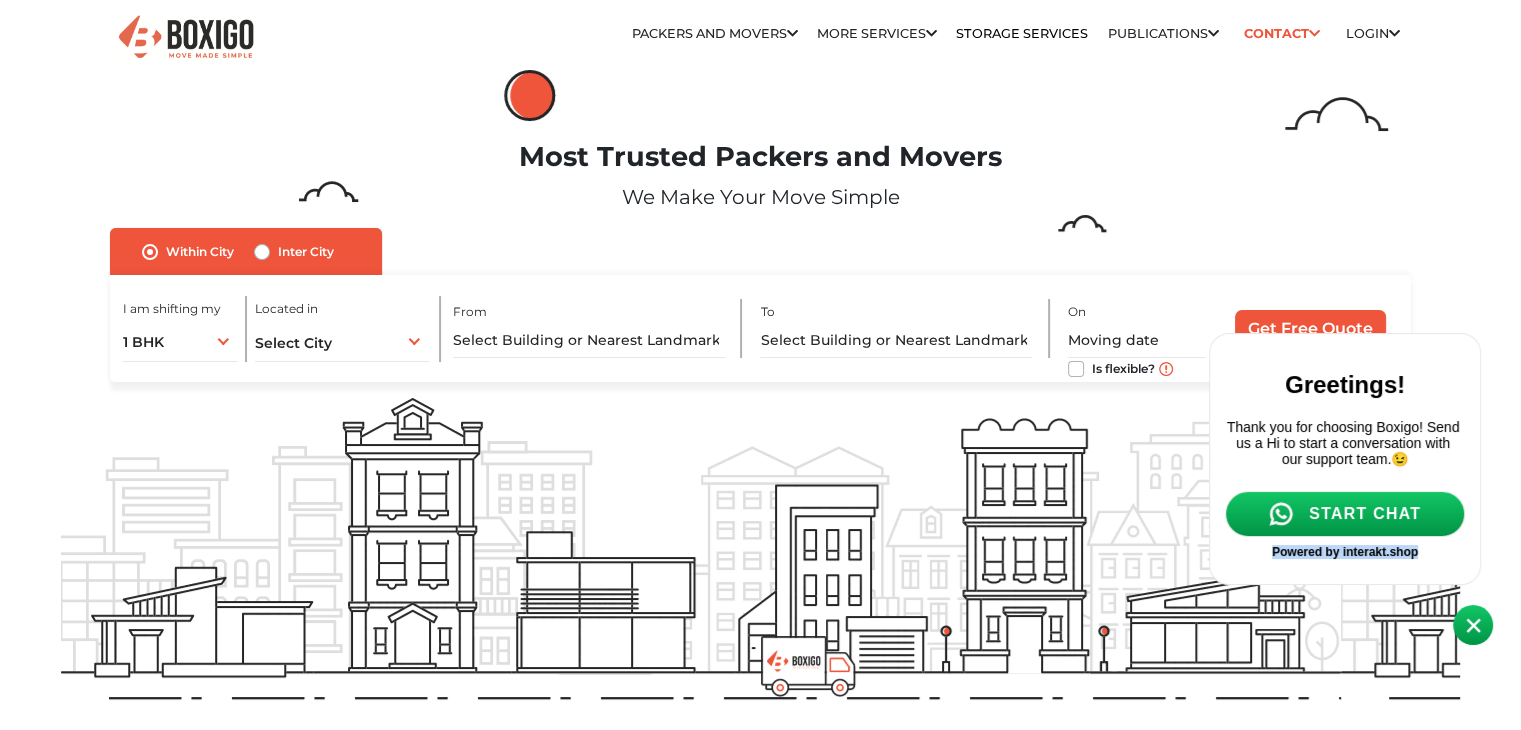 drag, startPoint x: 1253, startPoint y: 568, endPoint x: 1436, endPoint y: 568, distance: 183 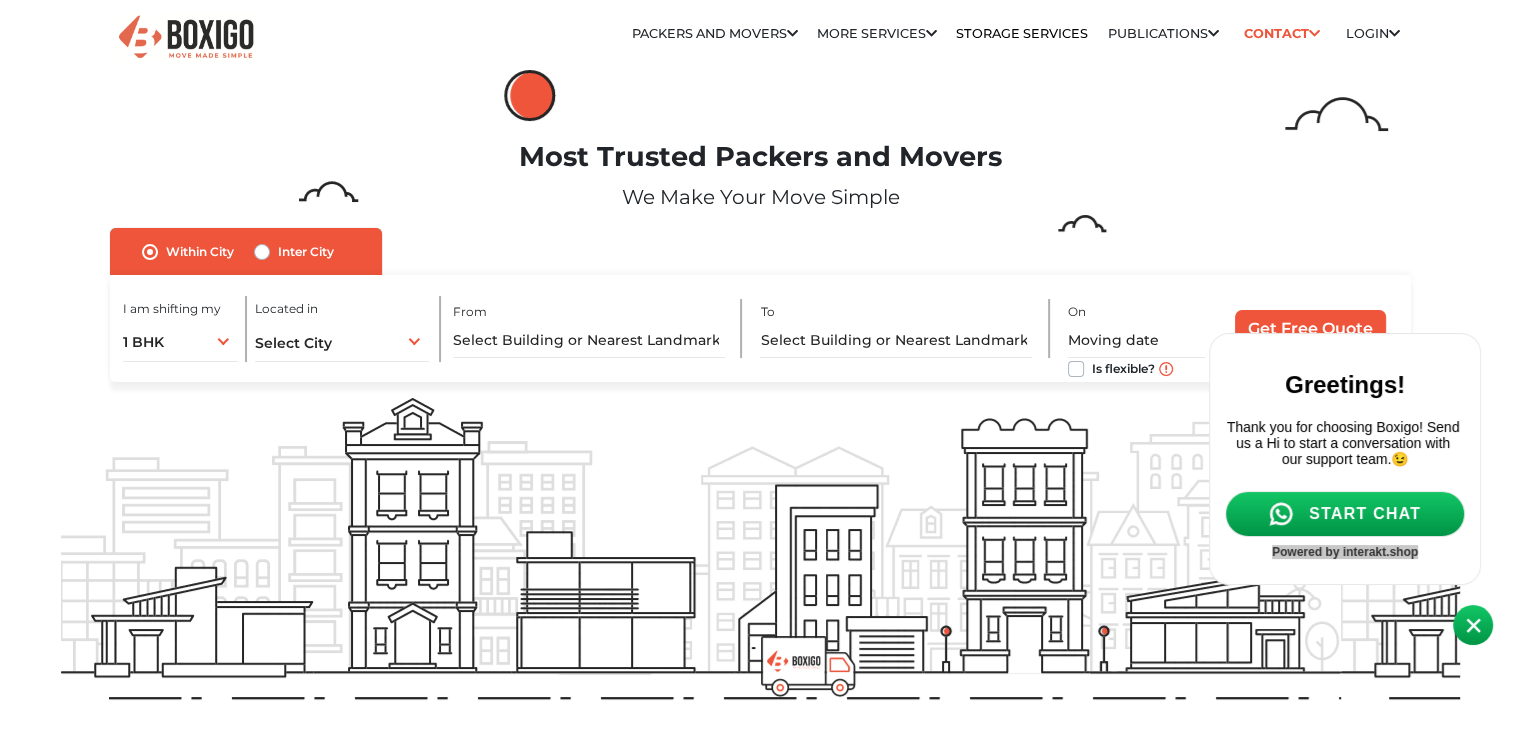click at bounding box center [1356, 390] 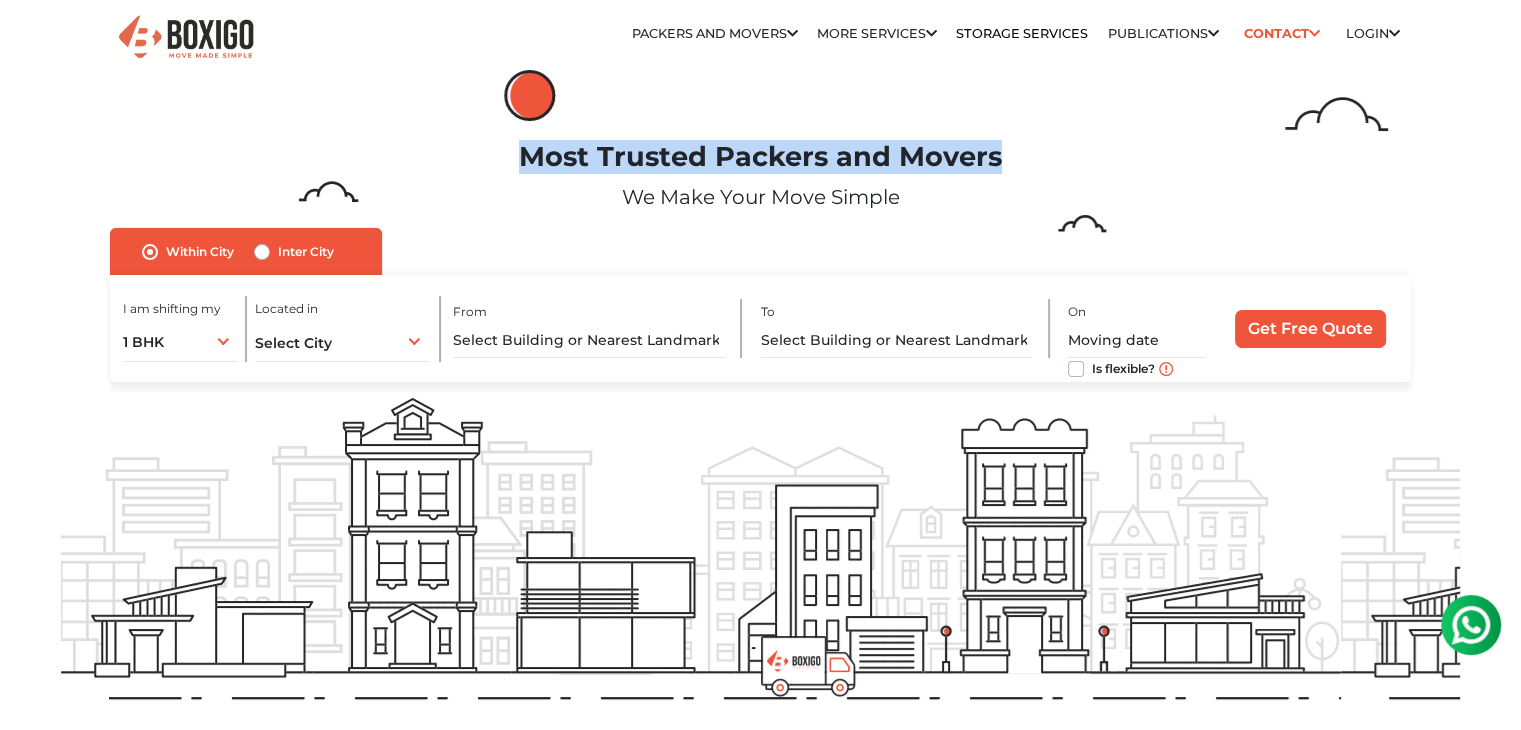 drag, startPoint x: 504, startPoint y: 151, endPoint x: 1069, endPoint y: 161, distance: 565.0885 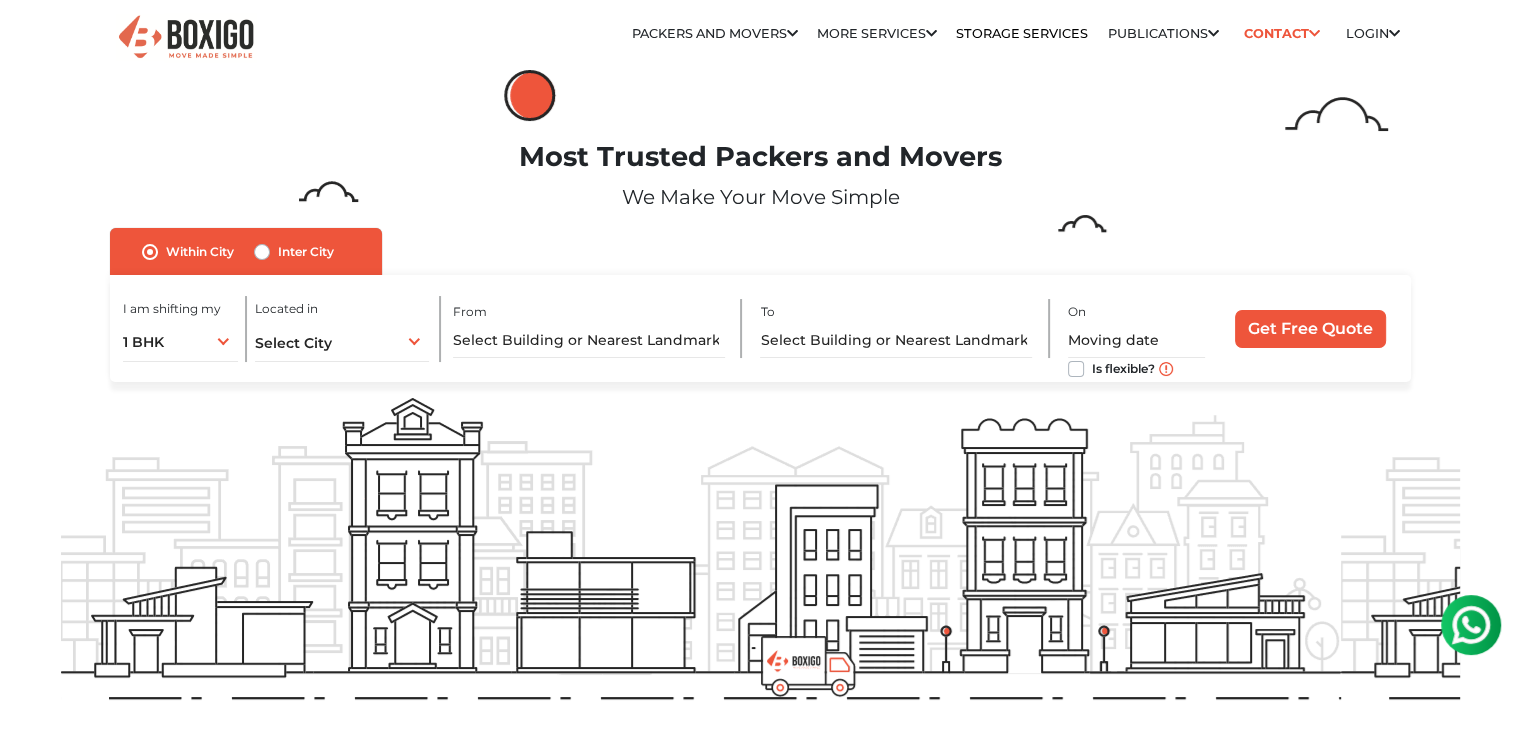 click on "Within City
Inter City
I am shifting my
1 BHK
2 BHK
3 BHK
3 + BHK
FEW ITEMS
1 BHK  1 BHK  2 BHK  3 BHK  3 + BHK  FEW ITEMS" at bounding box center [760, 305] 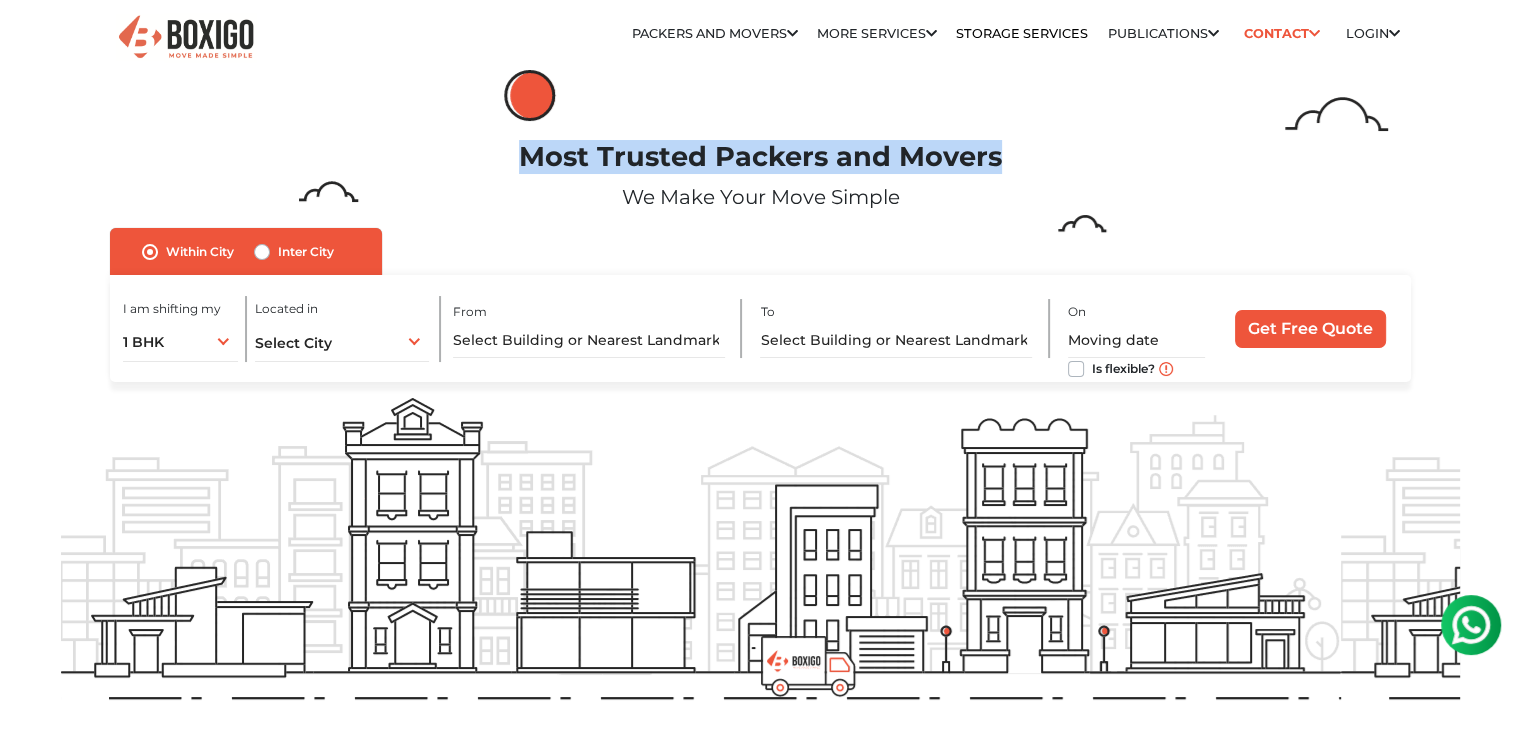 drag, startPoint x: 529, startPoint y: 155, endPoint x: 1037, endPoint y: 162, distance: 508.04822 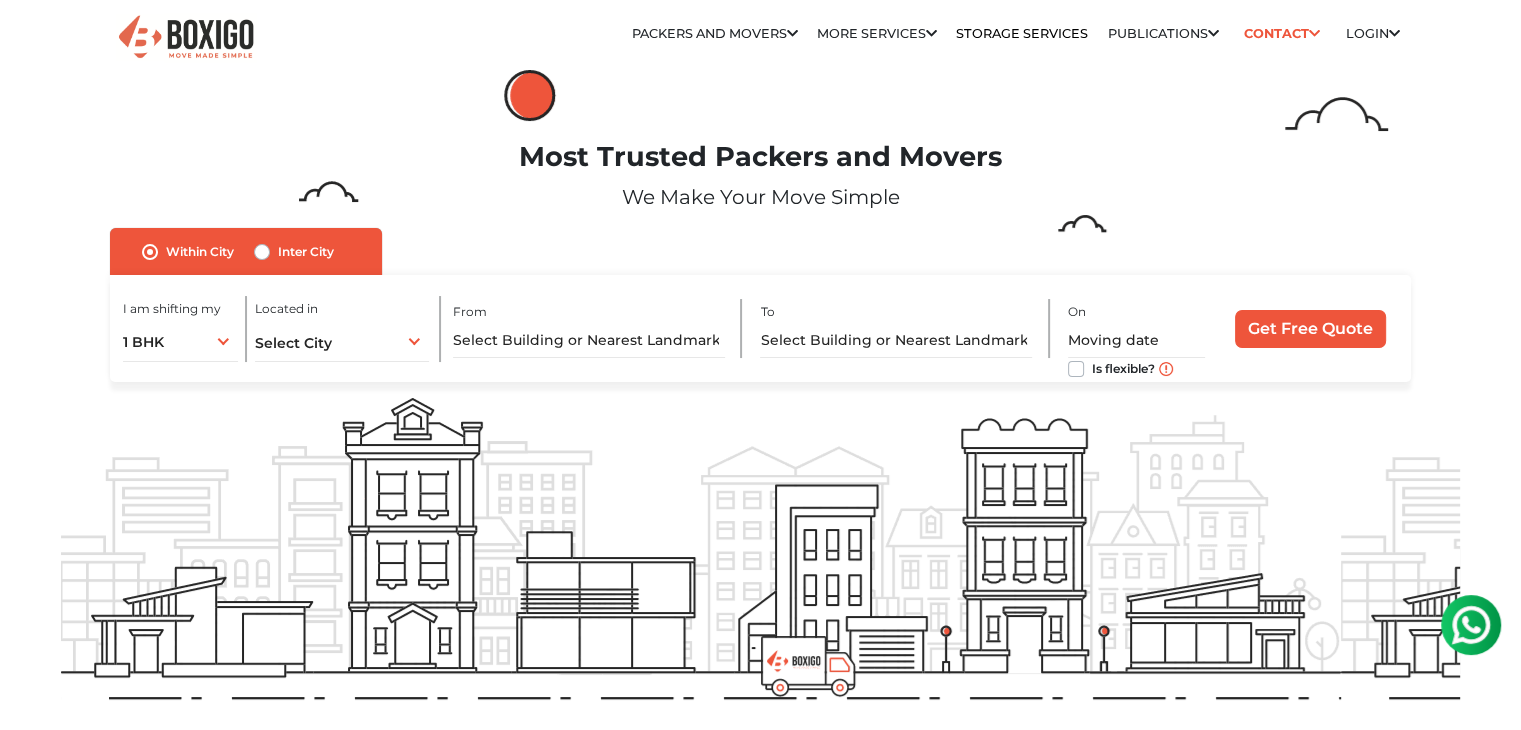 click on "Most Trusted Packers and Movers
We Make Your Move Simple" at bounding box center [760, 184] 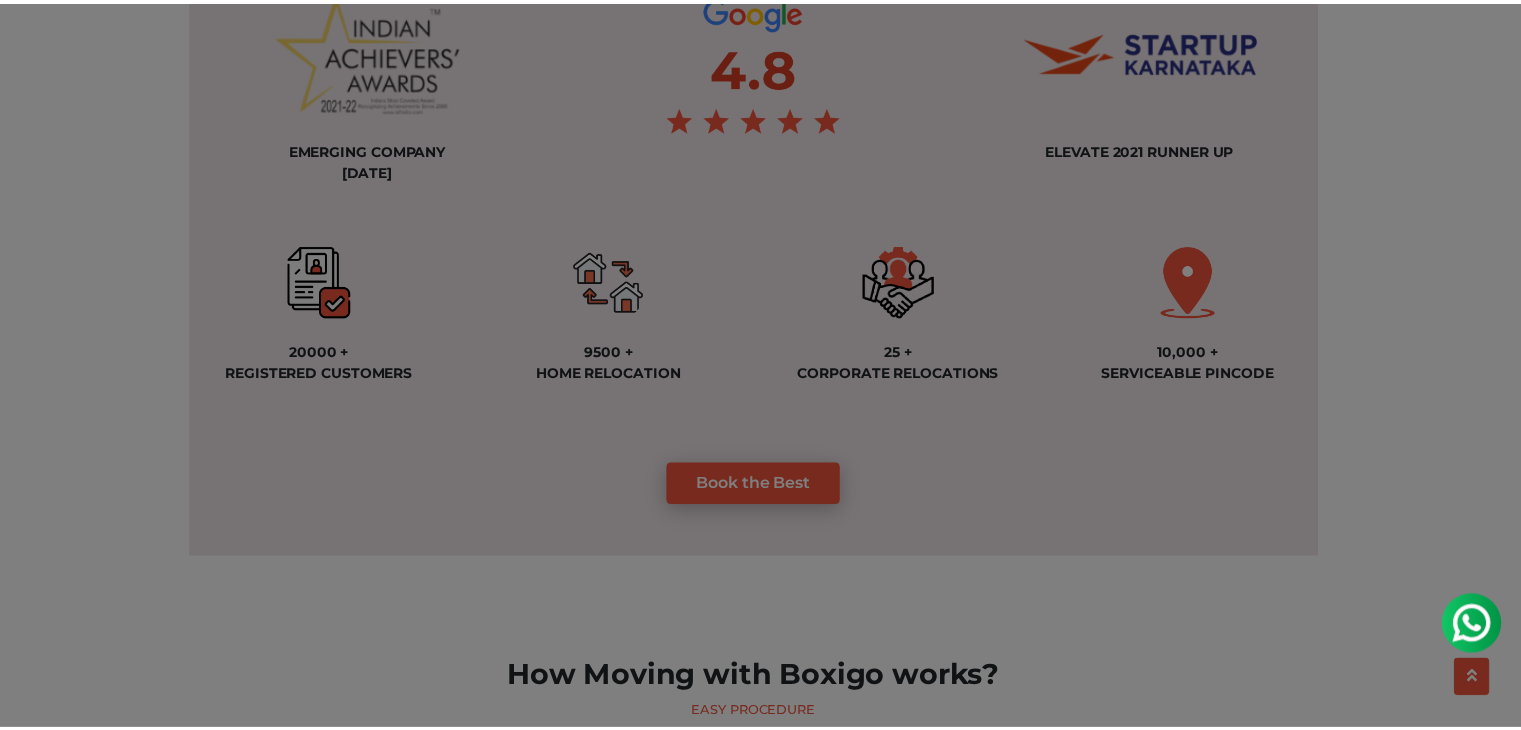 scroll, scrollTop: 1600, scrollLeft: 0, axis: vertical 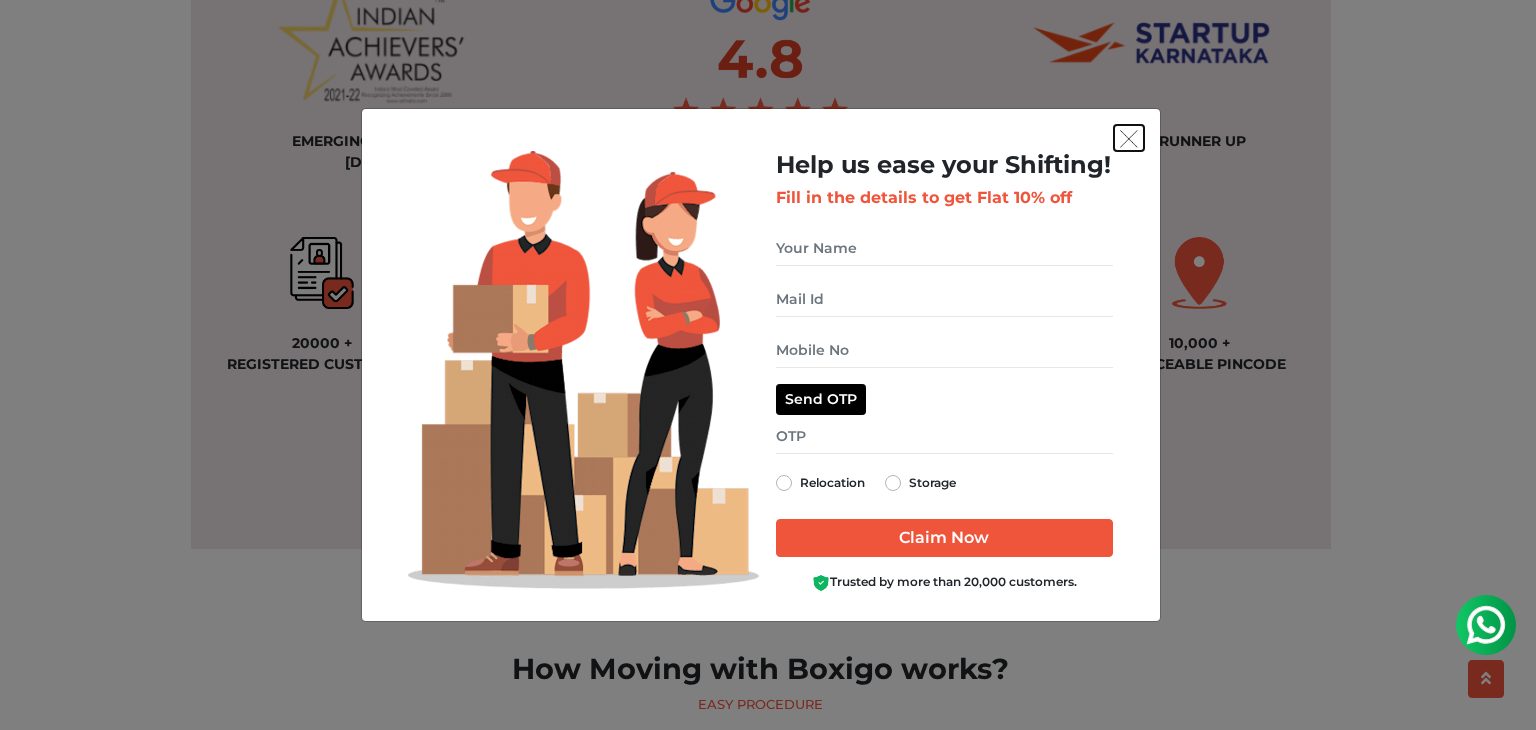 click at bounding box center (1129, 139) 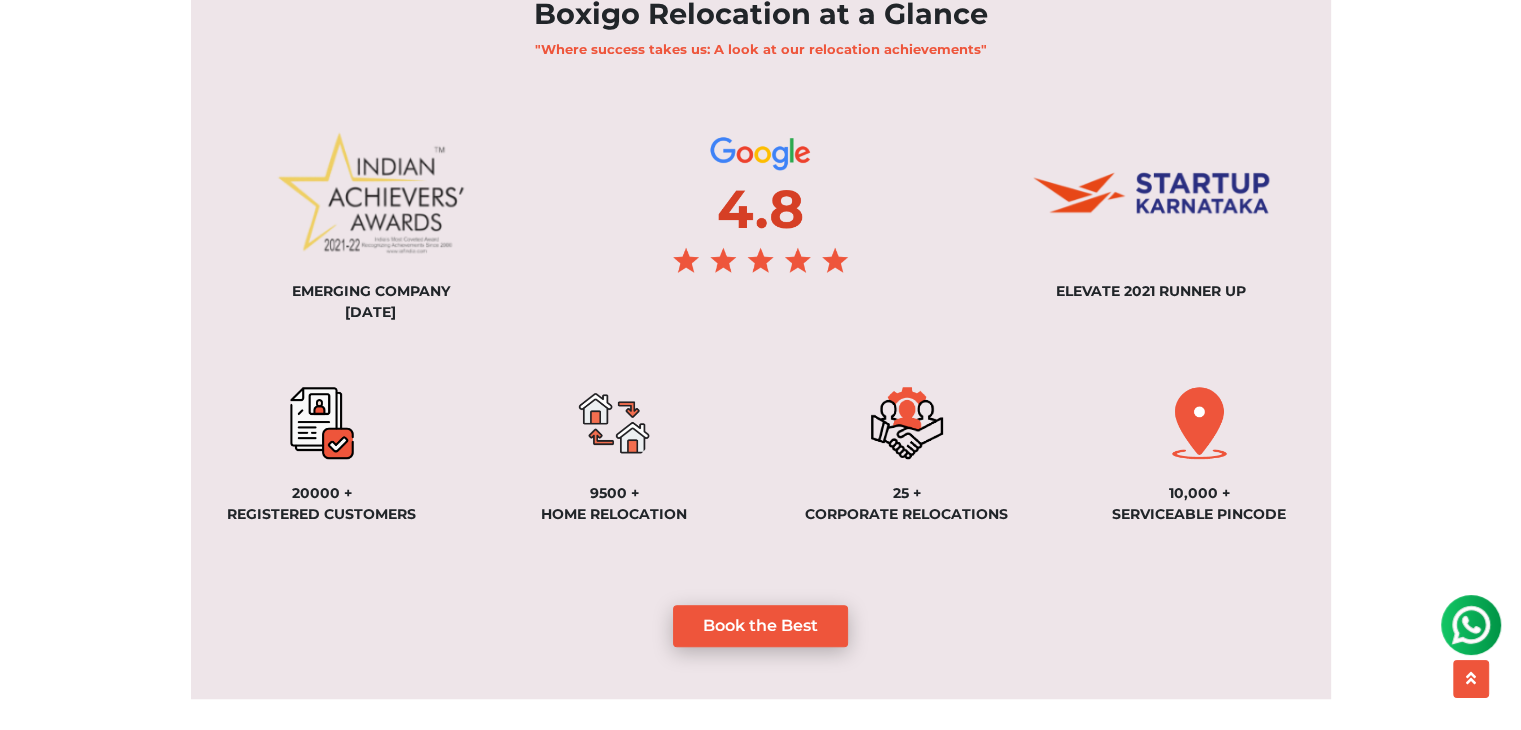 scroll, scrollTop: 1500, scrollLeft: 0, axis: vertical 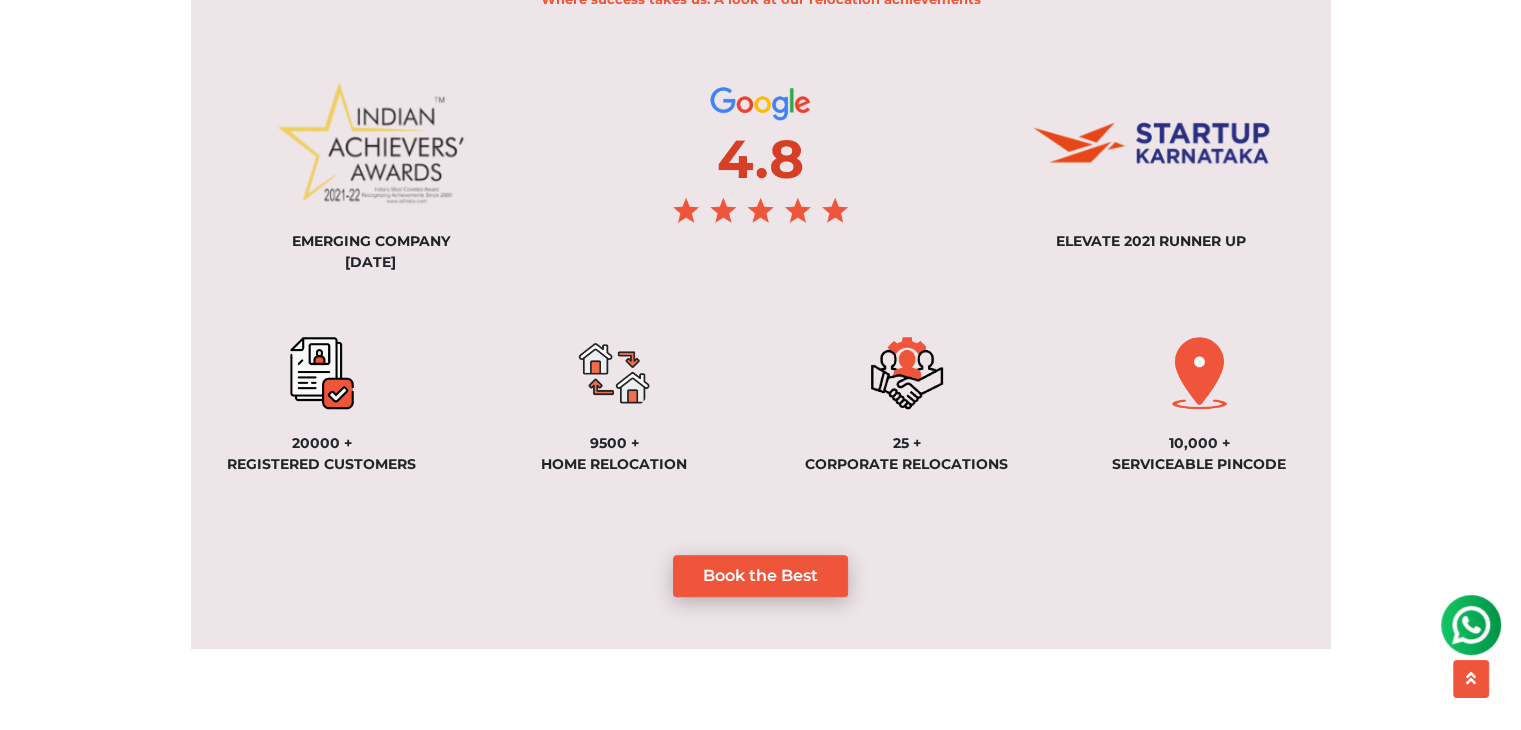 drag, startPoint x: 610, startPoint y: 421, endPoint x: 685, endPoint y: 423, distance: 75.026665 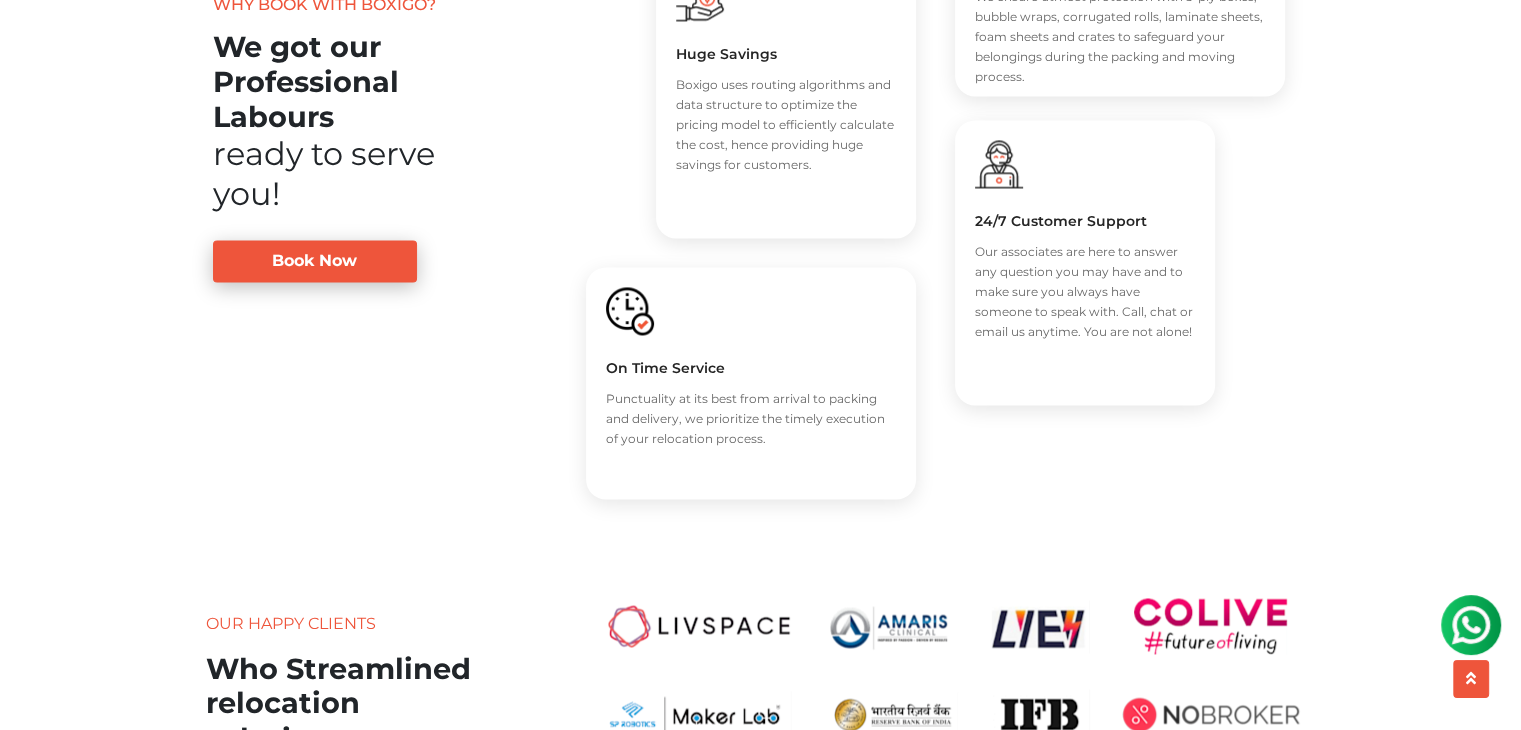 scroll, scrollTop: 3200, scrollLeft: 0, axis: vertical 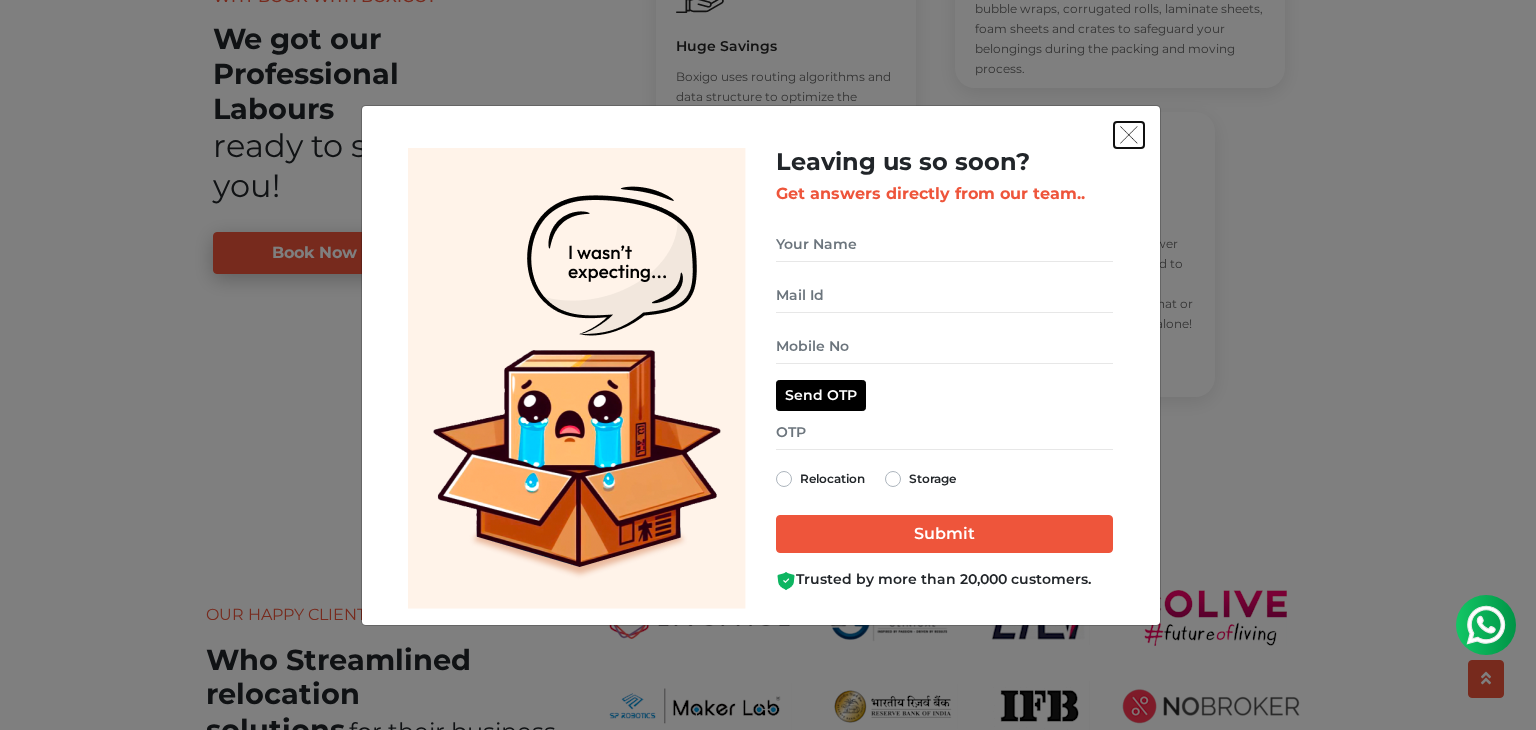 click at bounding box center [1129, 135] 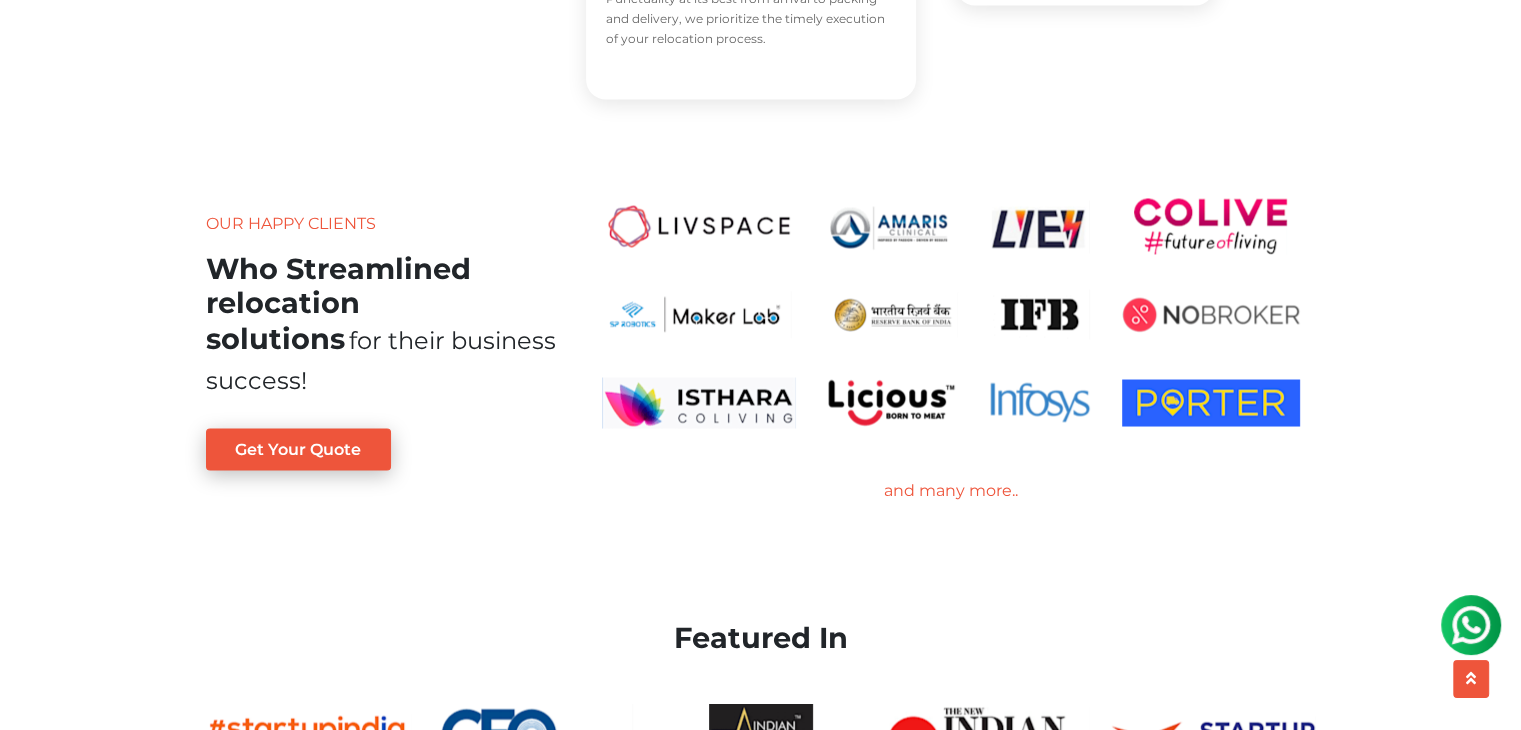 scroll, scrollTop: 3600, scrollLeft: 0, axis: vertical 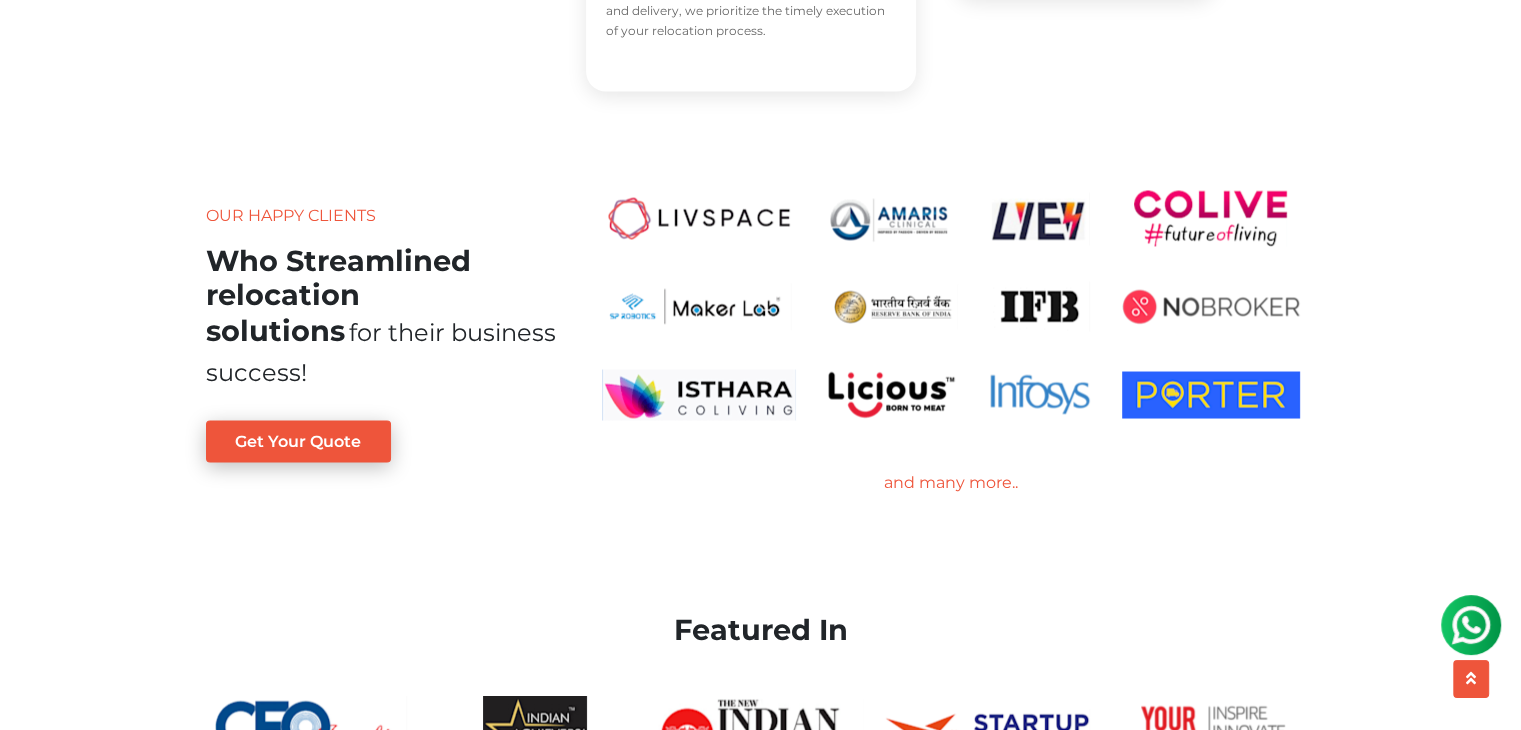 click on "Our Happy Clients
Who Streamlined  relocation   solutions
for their business success!" at bounding box center (381, 297) 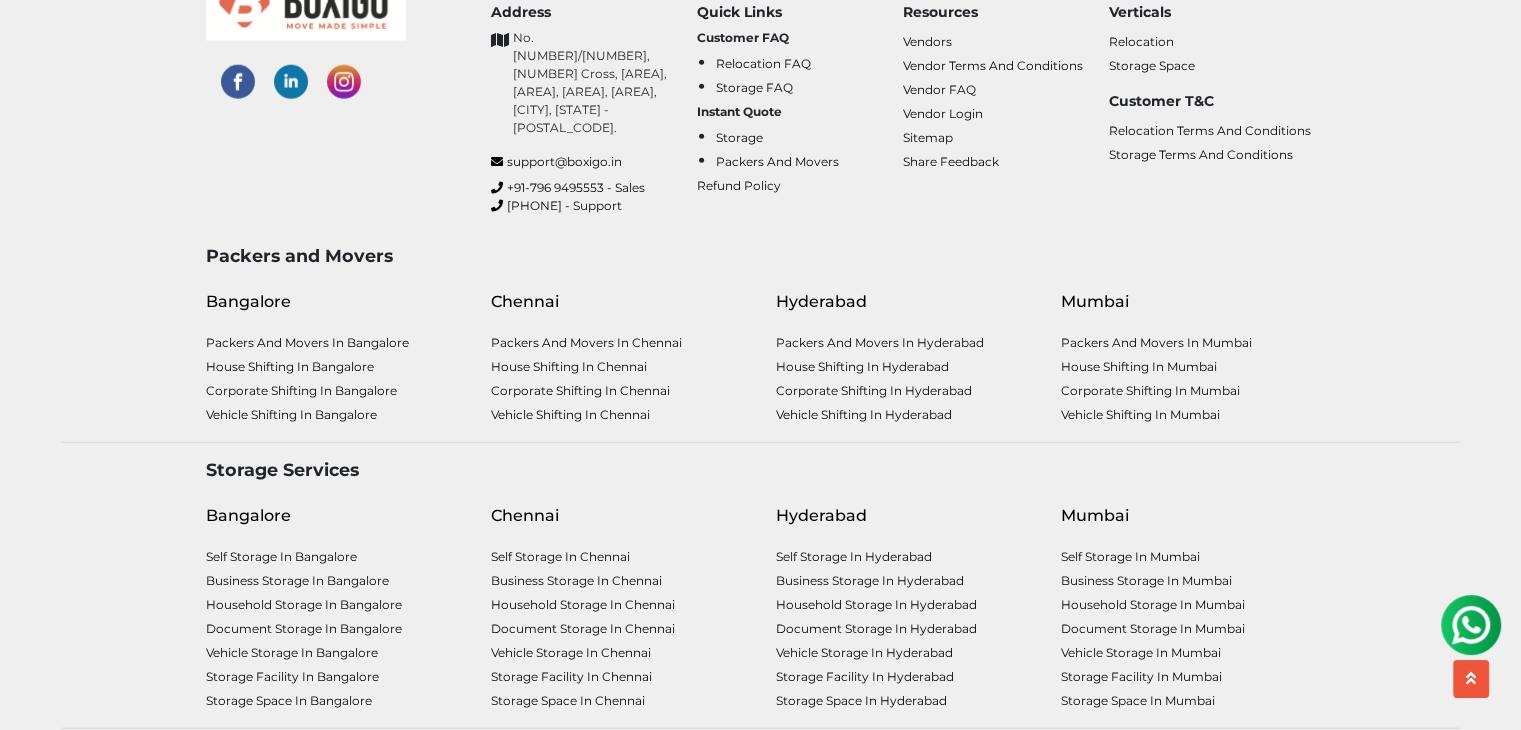 scroll, scrollTop: 5315, scrollLeft: 0, axis: vertical 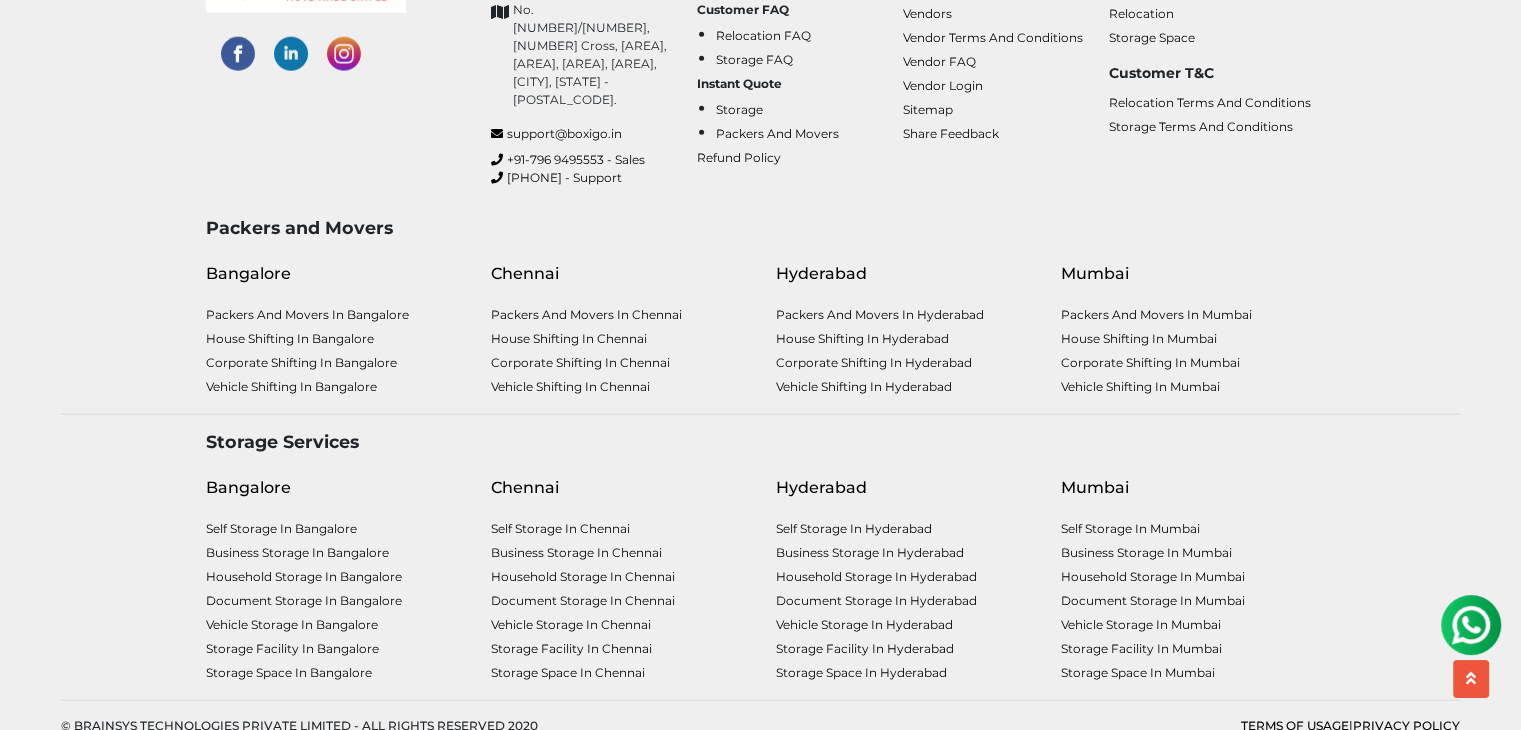 drag, startPoint x: 798, startPoint y: 240, endPoint x: 1084, endPoint y: 252, distance: 286.25165 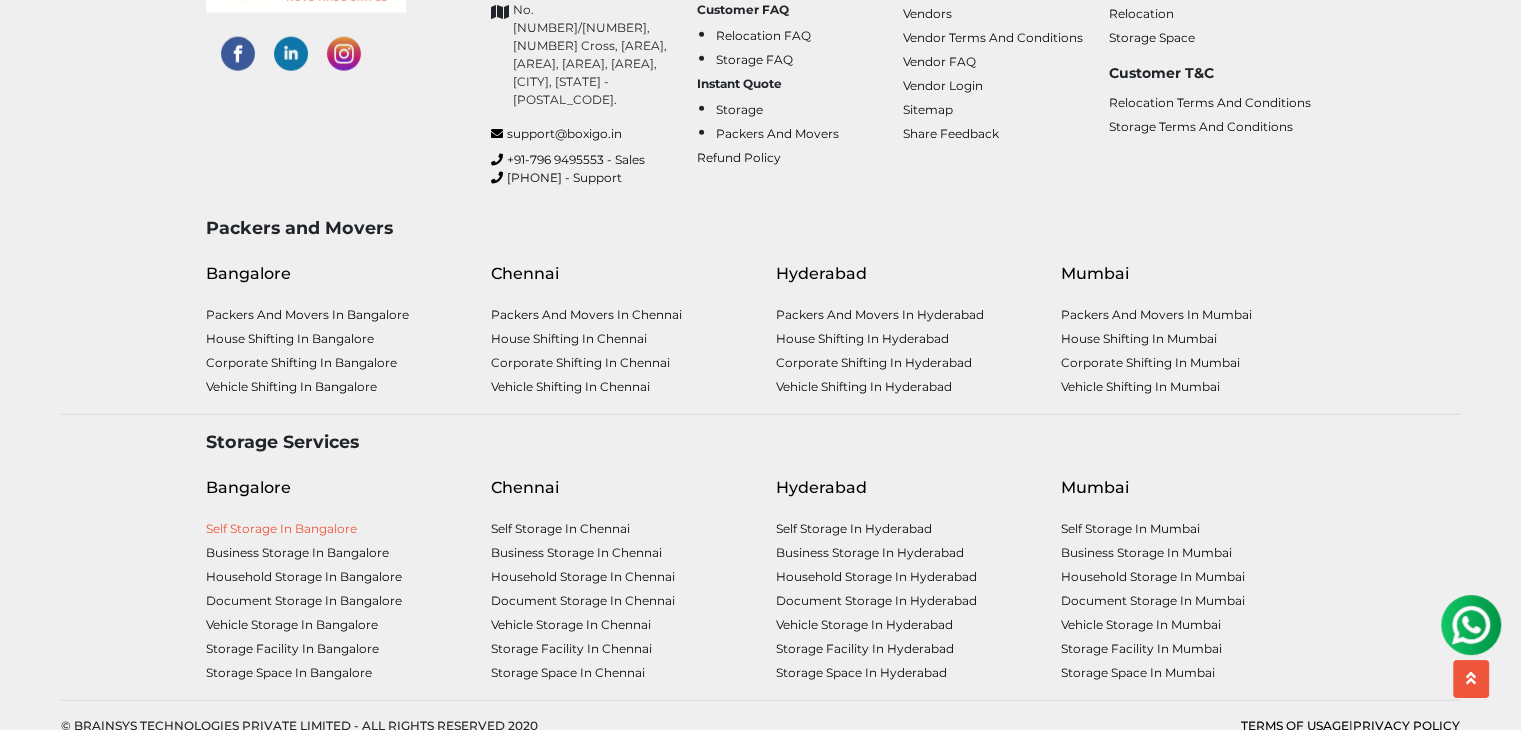click on "Self Storage in Bangalore" at bounding box center [281, 528] 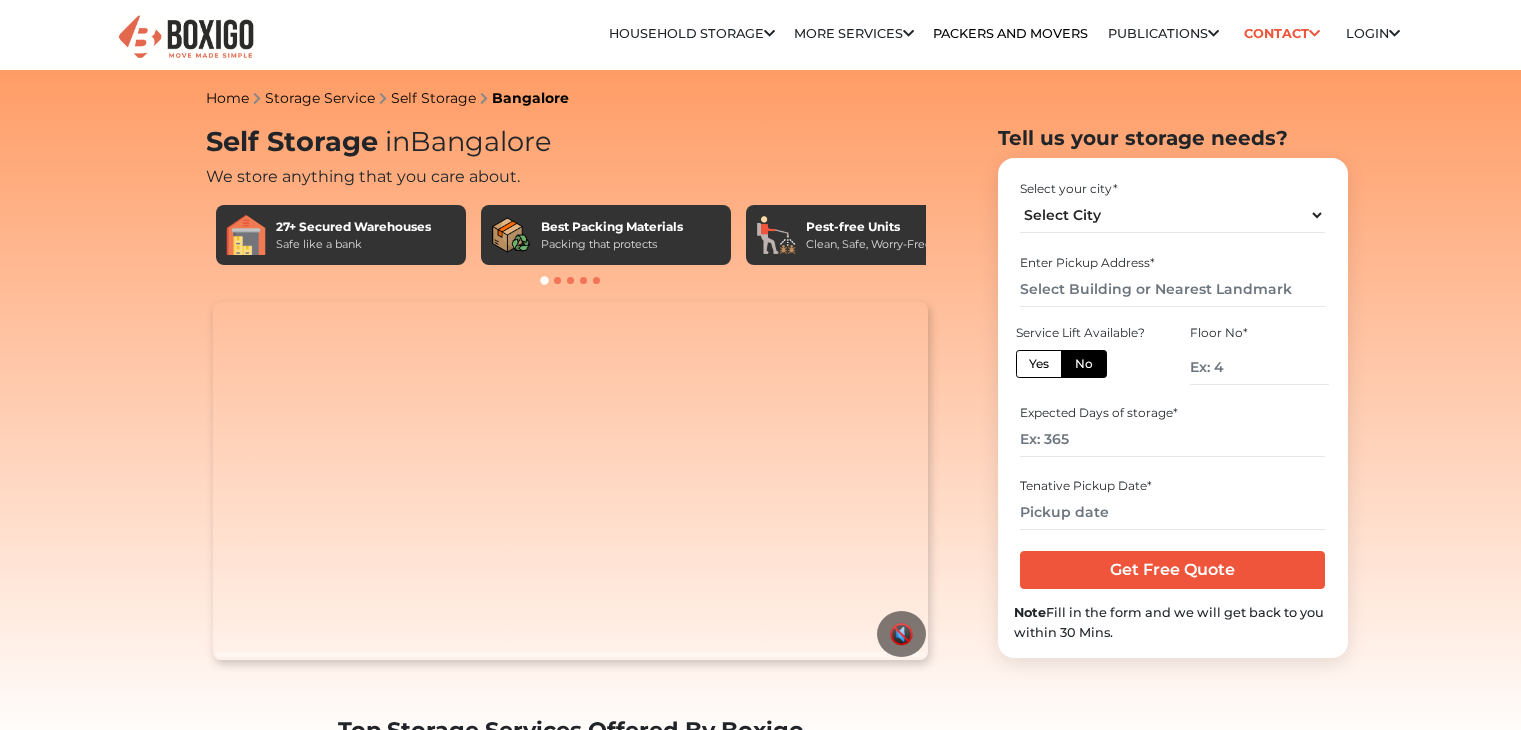 scroll, scrollTop: 0, scrollLeft: 0, axis: both 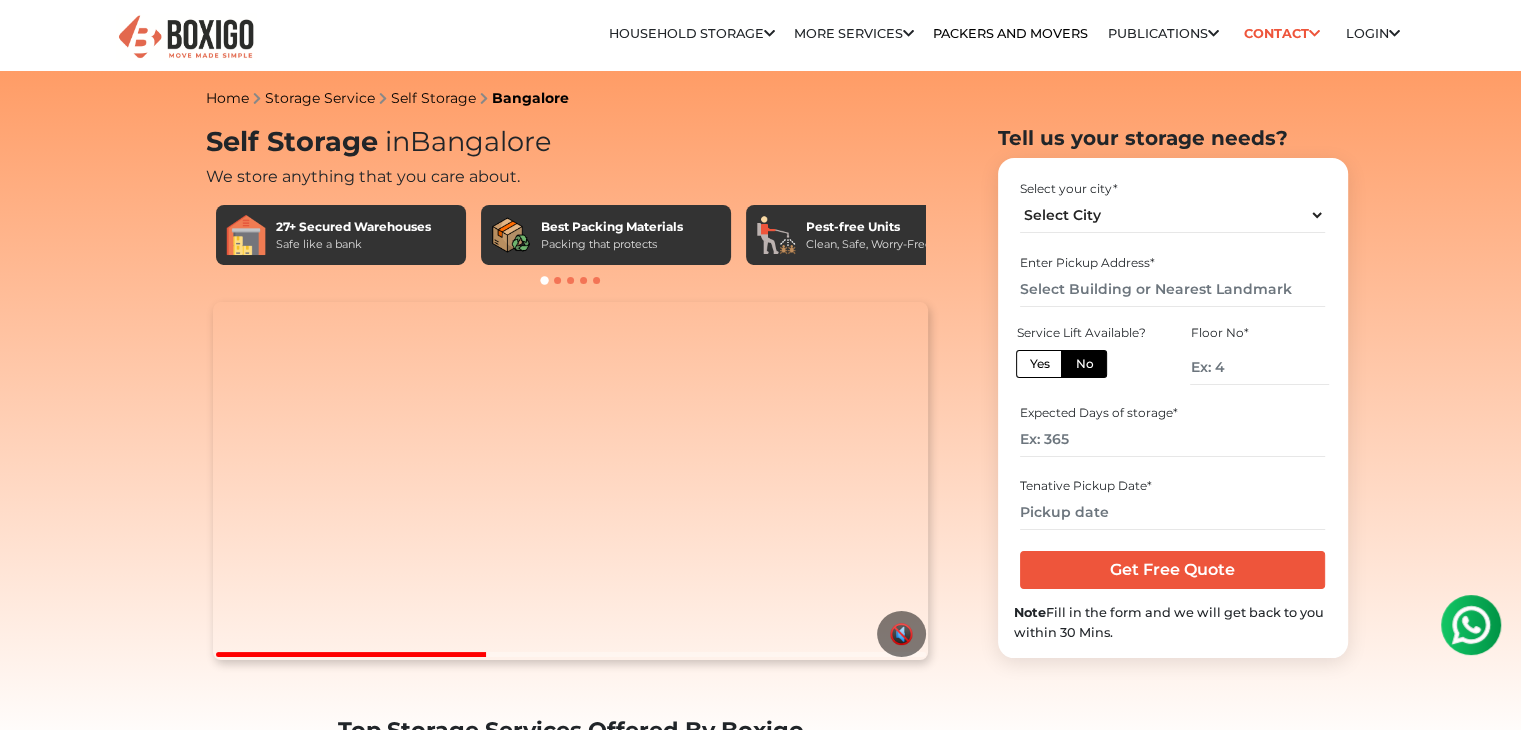 click at bounding box center (571, 280) 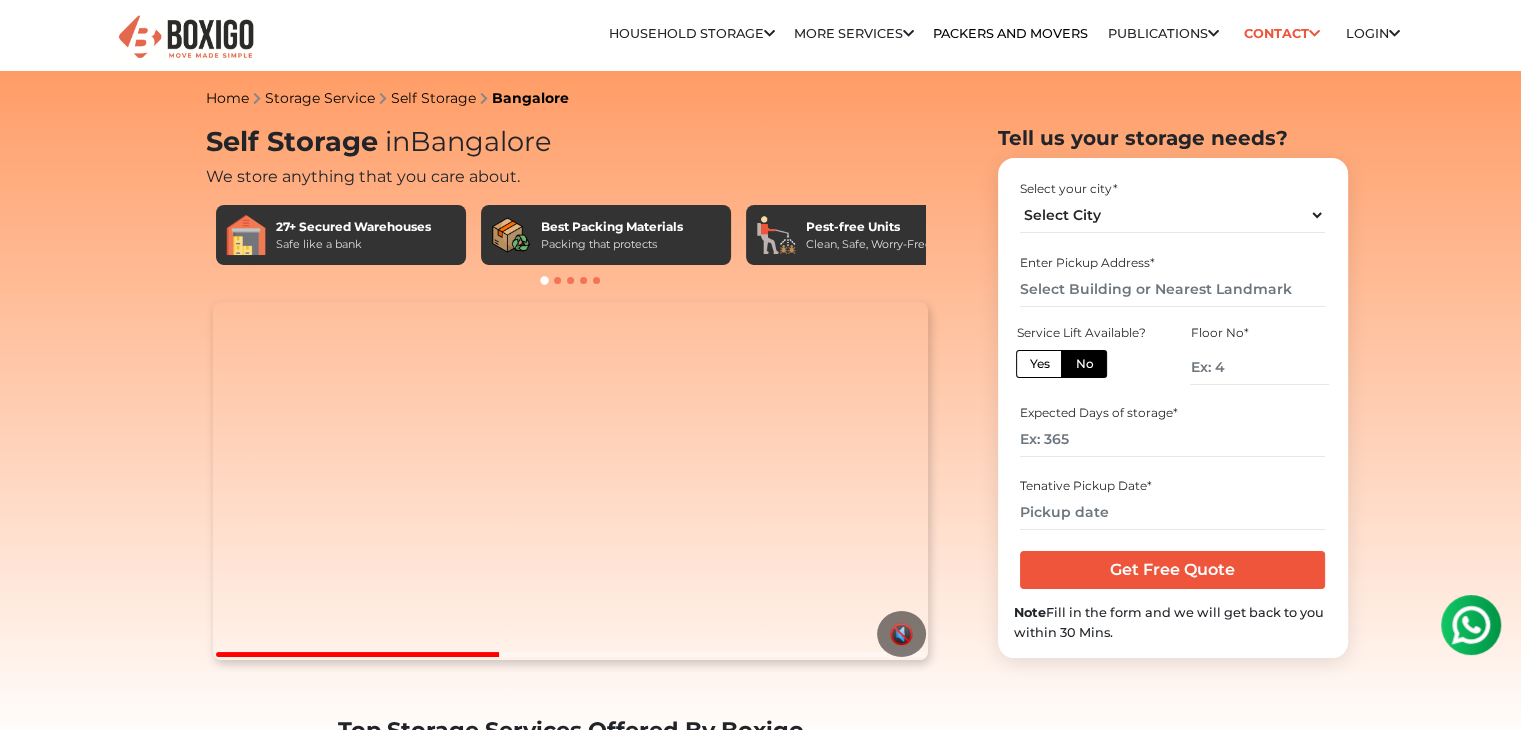 click at bounding box center (557, 280) 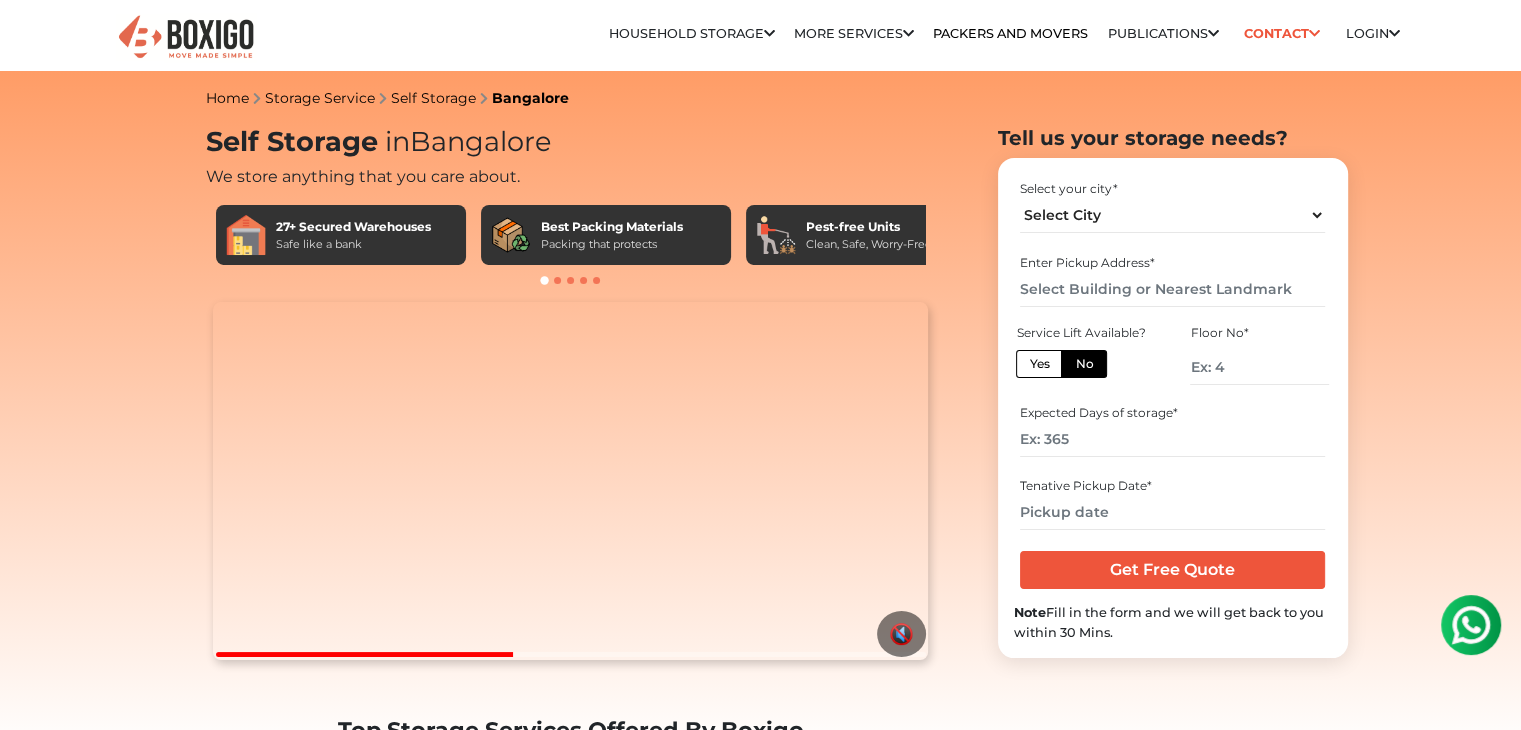 click at bounding box center (557, 280) 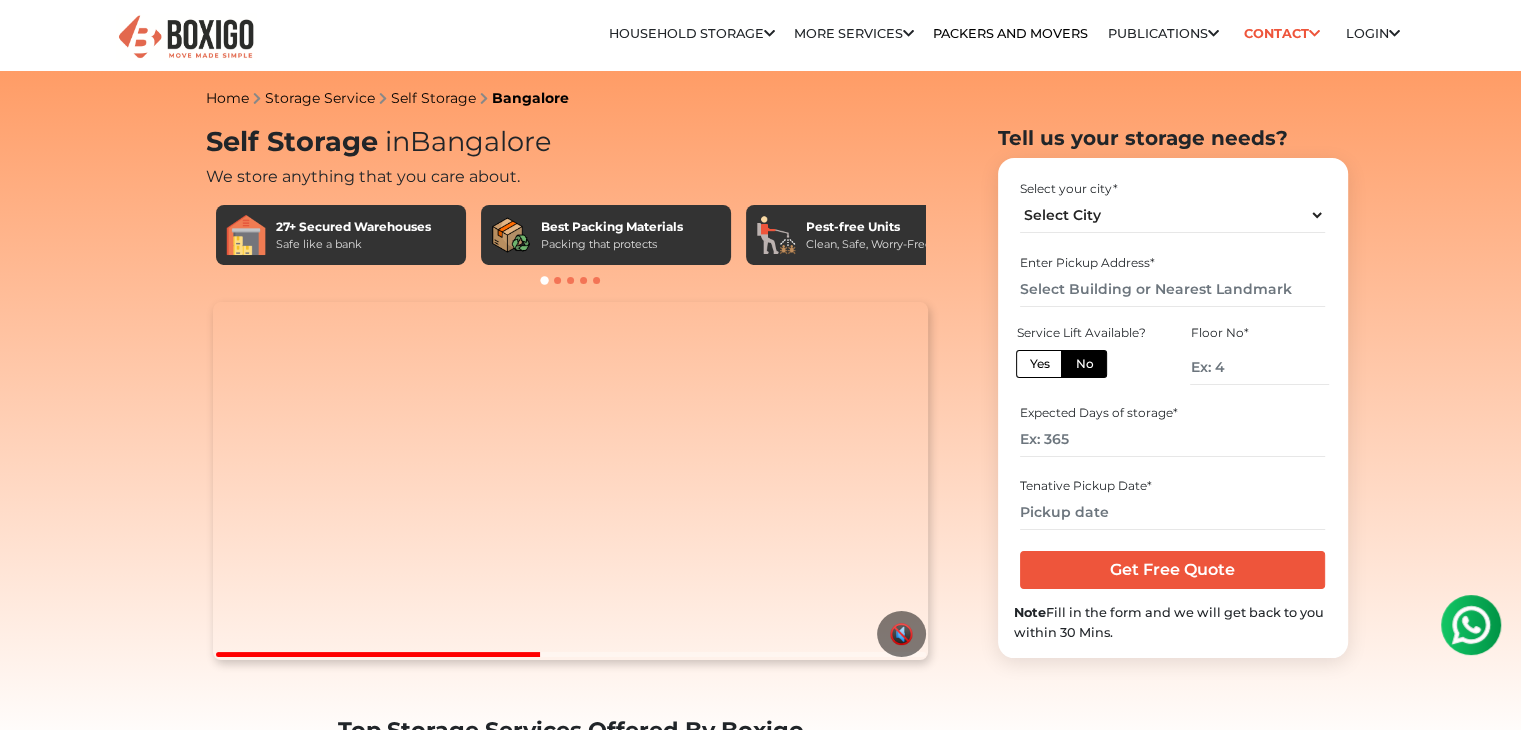 click at bounding box center [570, 280] 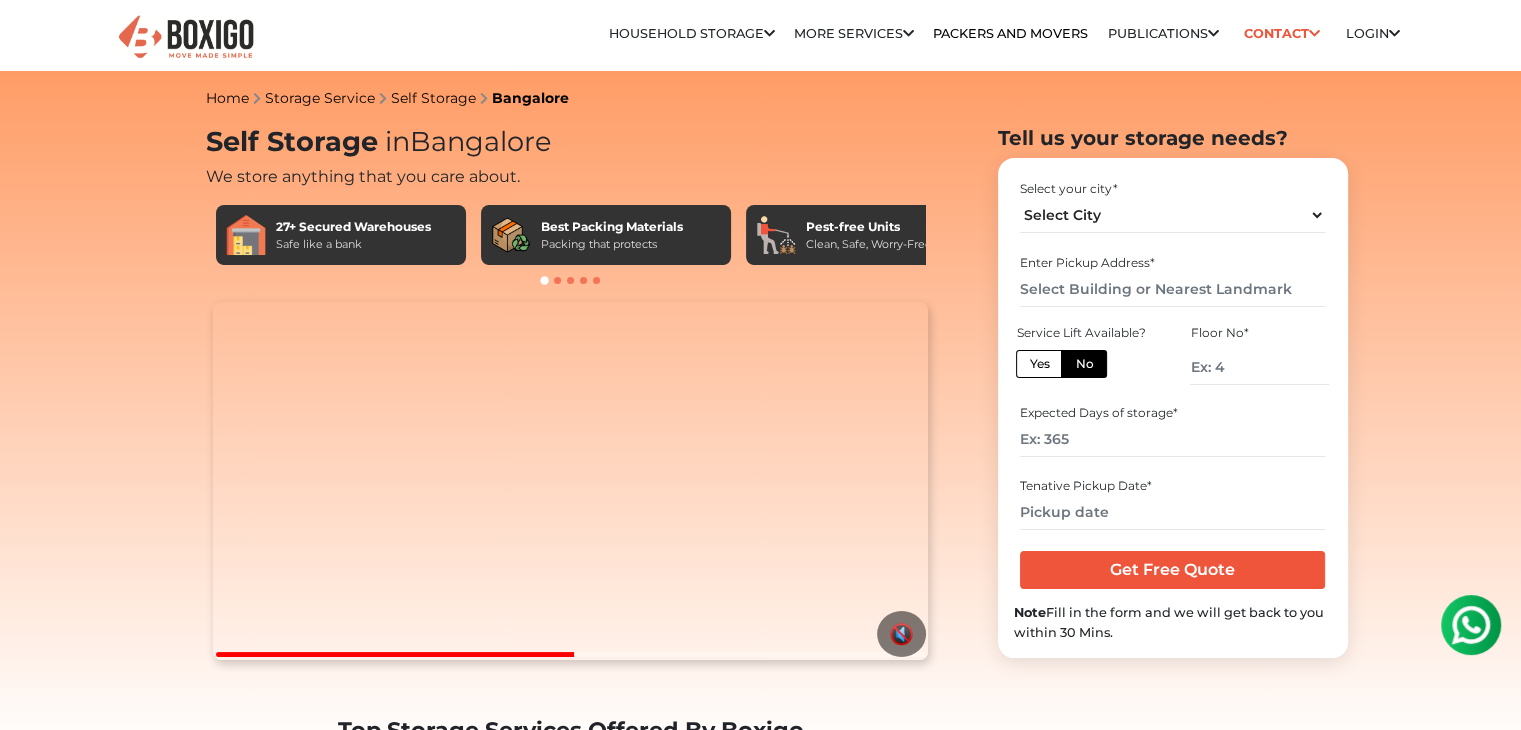 click at bounding box center [571, 280] 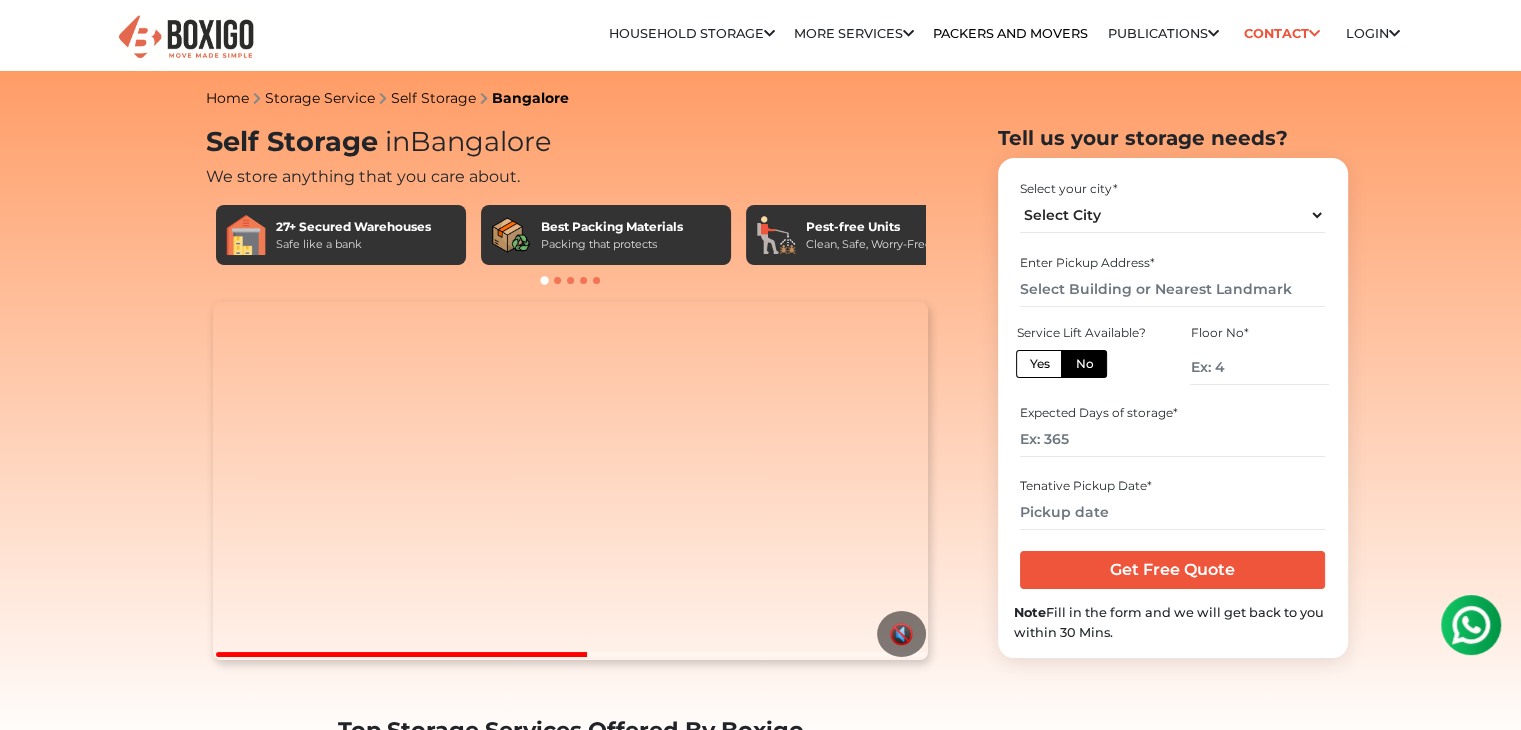 click at bounding box center (571, 280) 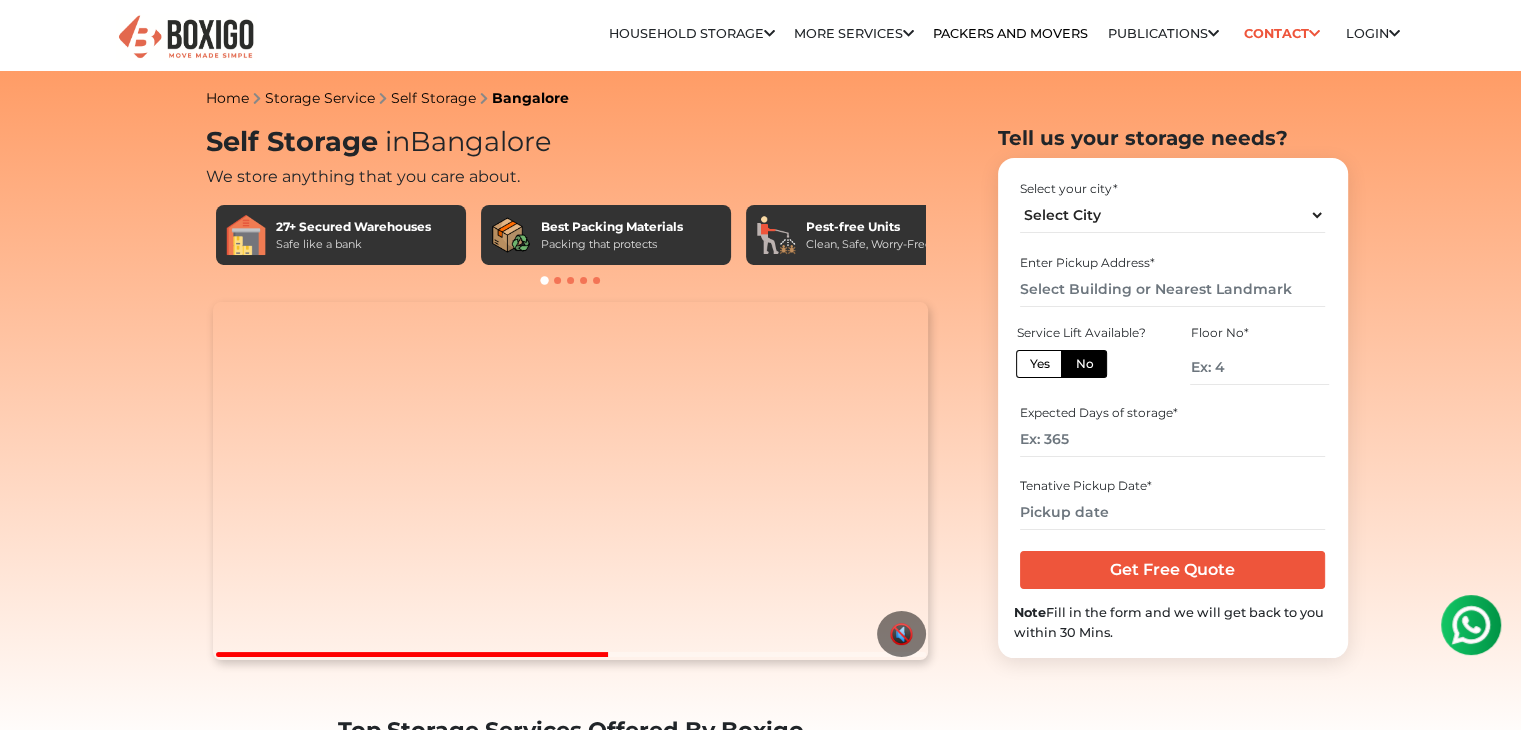 click at bounding box center (596, 280) 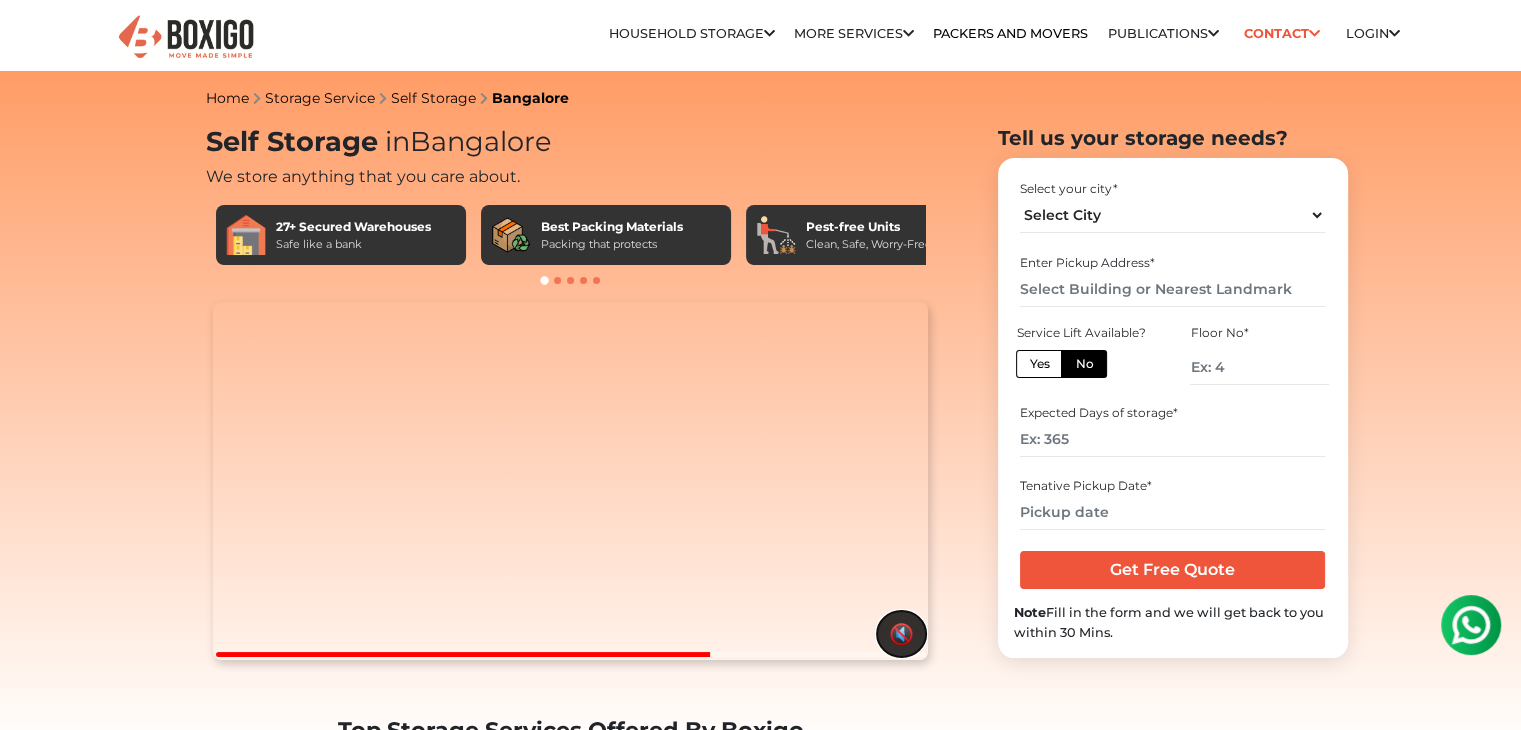 click on "🔇" at bounding box center [901, 634] 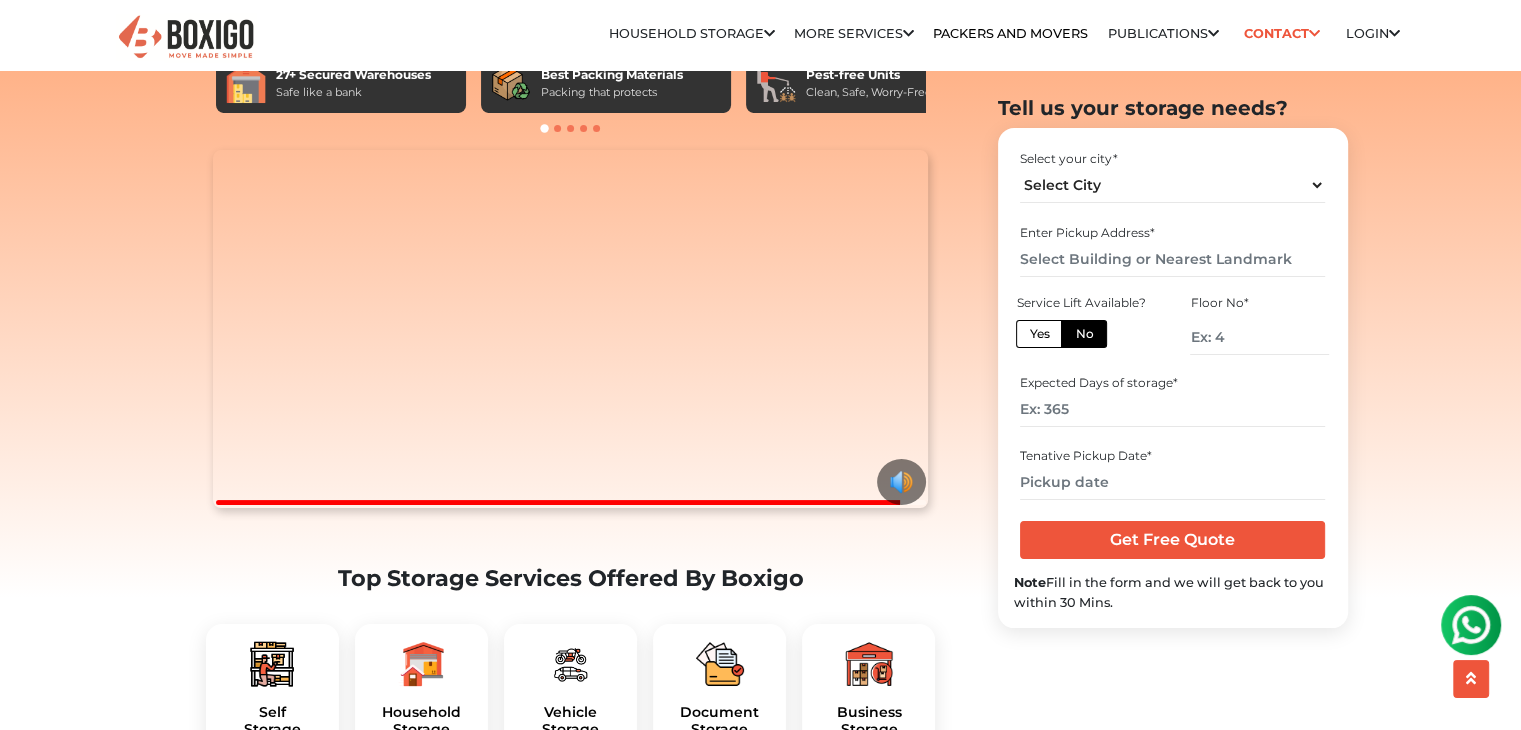 scroll, scrollTop: 300, scrollLeft: 0, axis: vertical 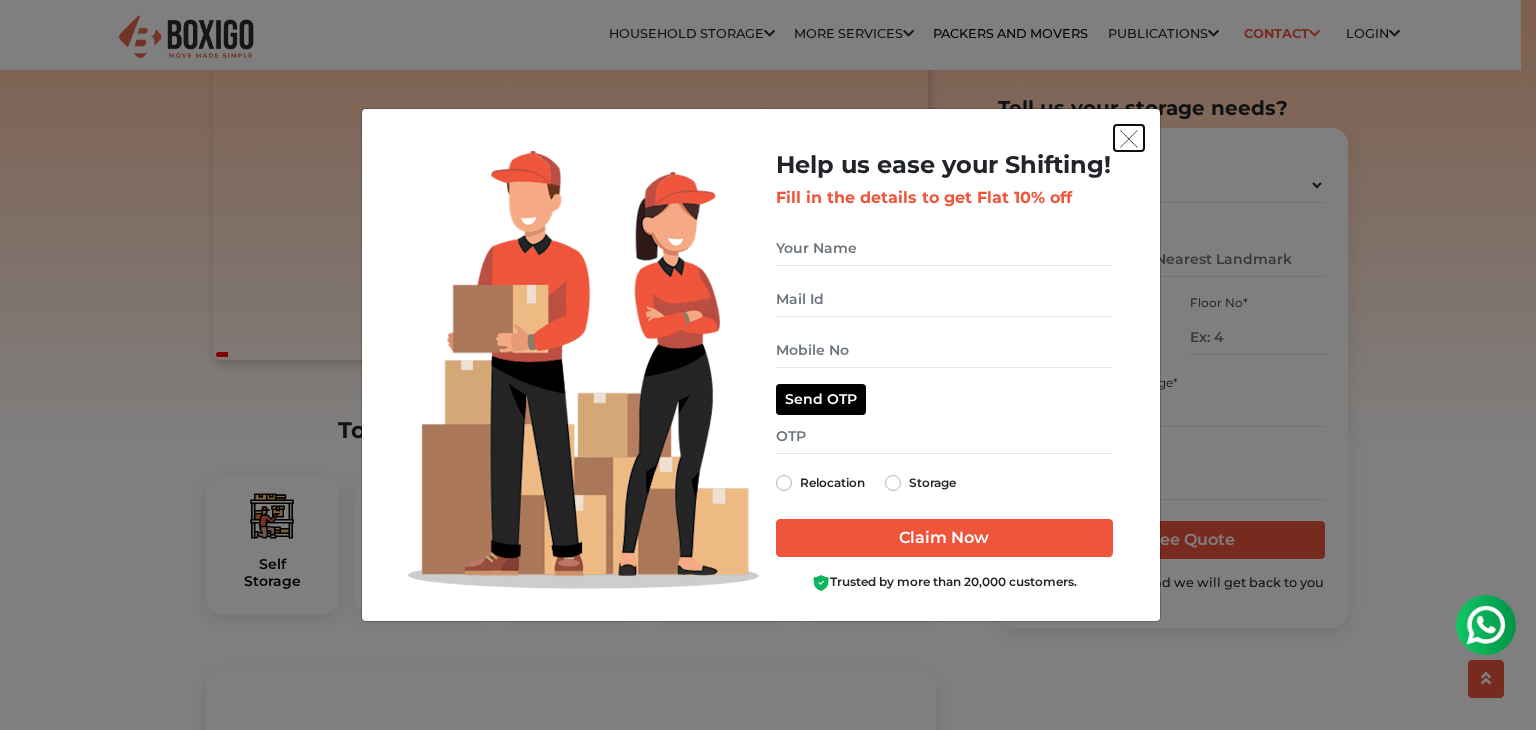 click at bounding box center (1129, 139) 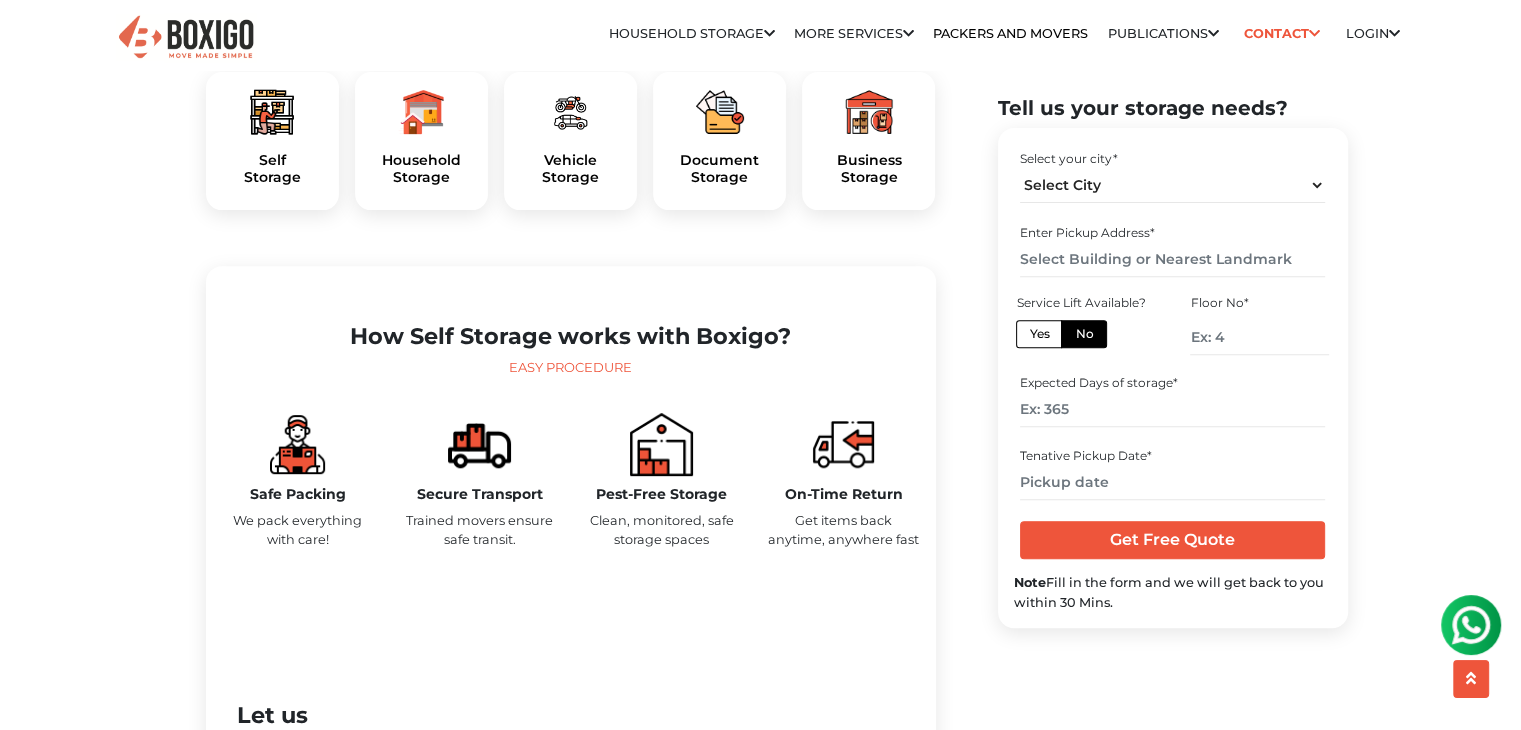 scroll, scrollTop: 700, scrollLeft: 0, axis: vertical 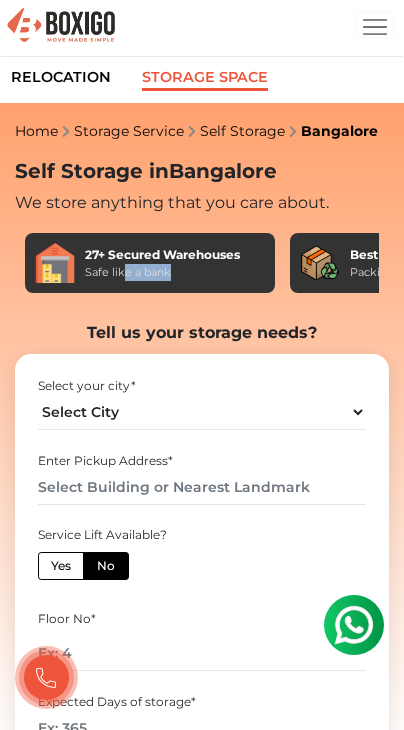 drag, startPoint x: 232, startPoint y: 278, endPoint x: 141, endPoint y: 263, distance: 92.22798 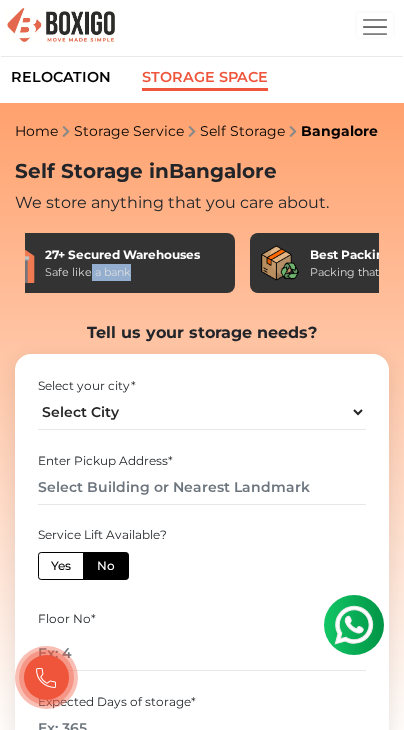 scroll, scrollTop: 0, scrollLeft: 0, axis: both 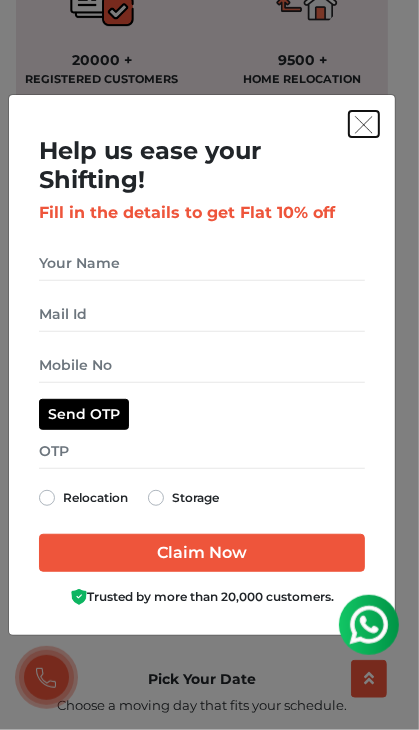 click at bounding box center [364, 125] 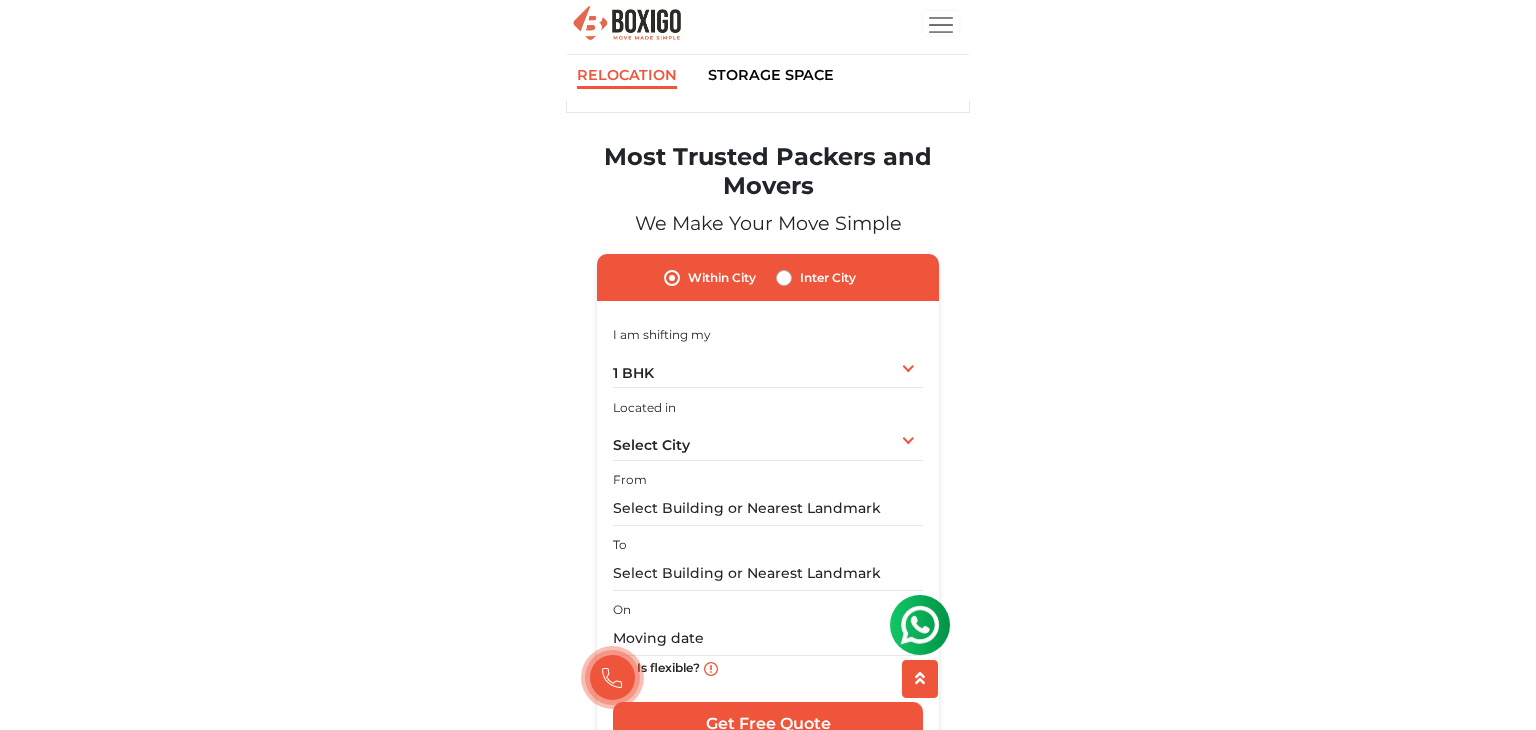 scroll, scrollTop: 0, scrollLeft: 0, axis: both 